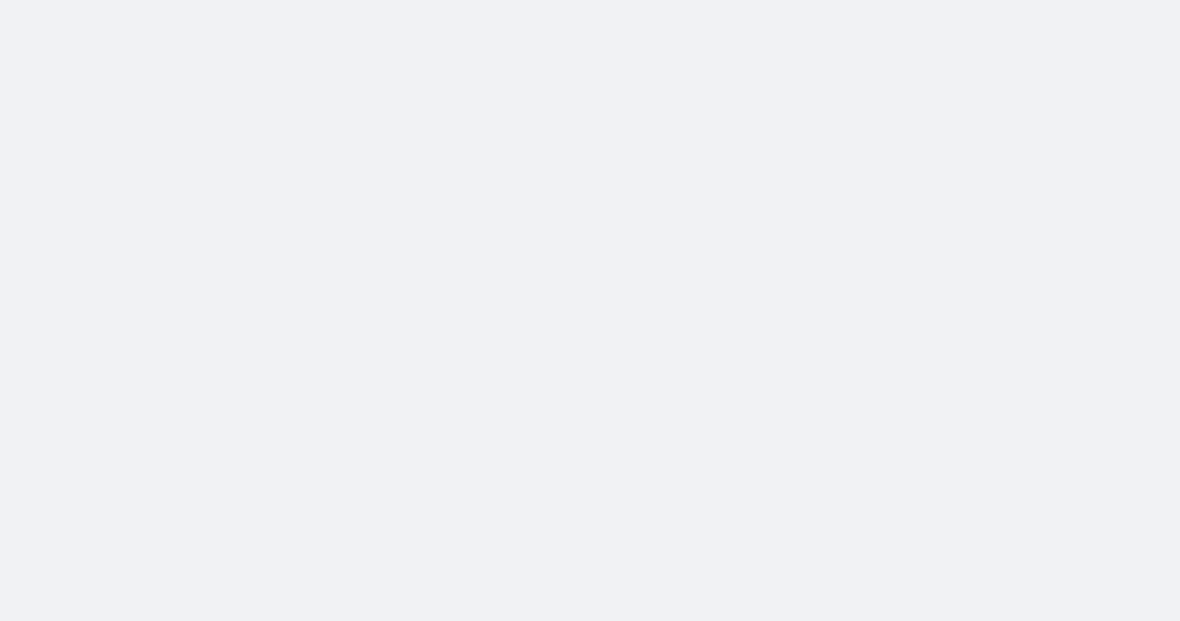 scroll, scrollTop: 0, scrollLeft: 0, axis: both 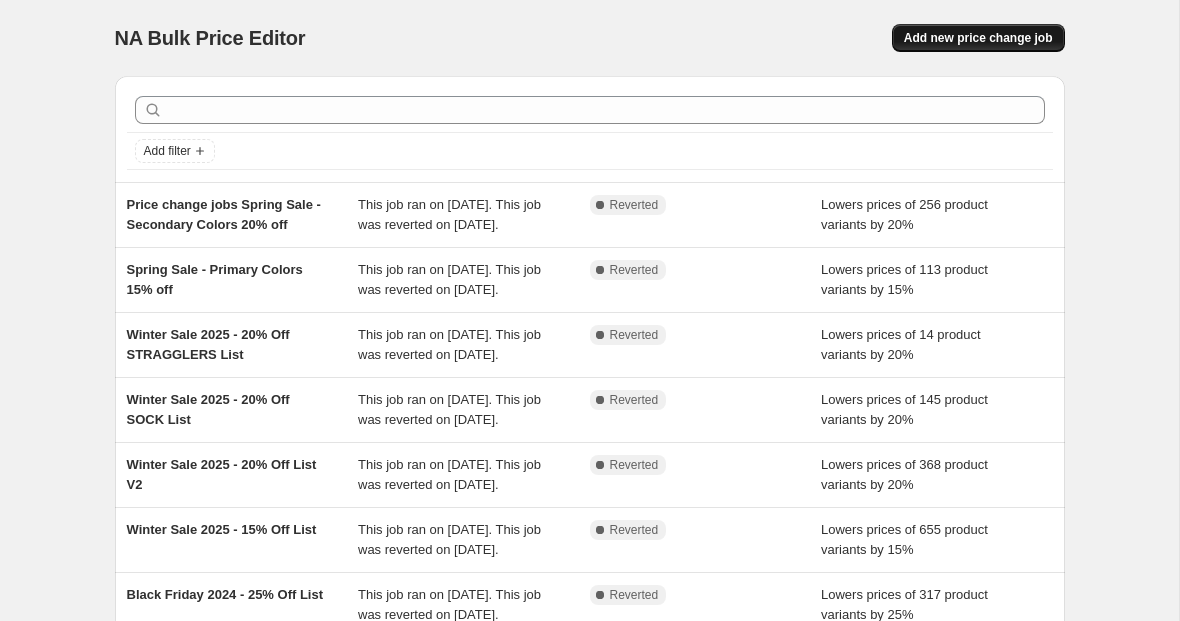 click on "Add new price change job" at bounding box center [978, 38] 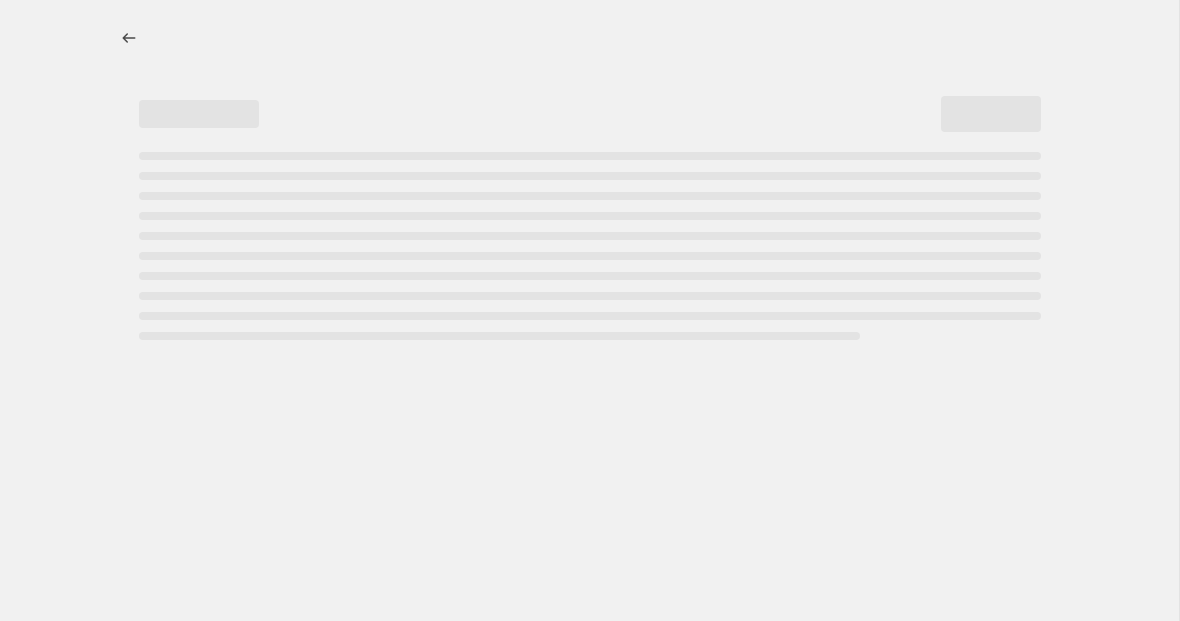 select on "percentage" 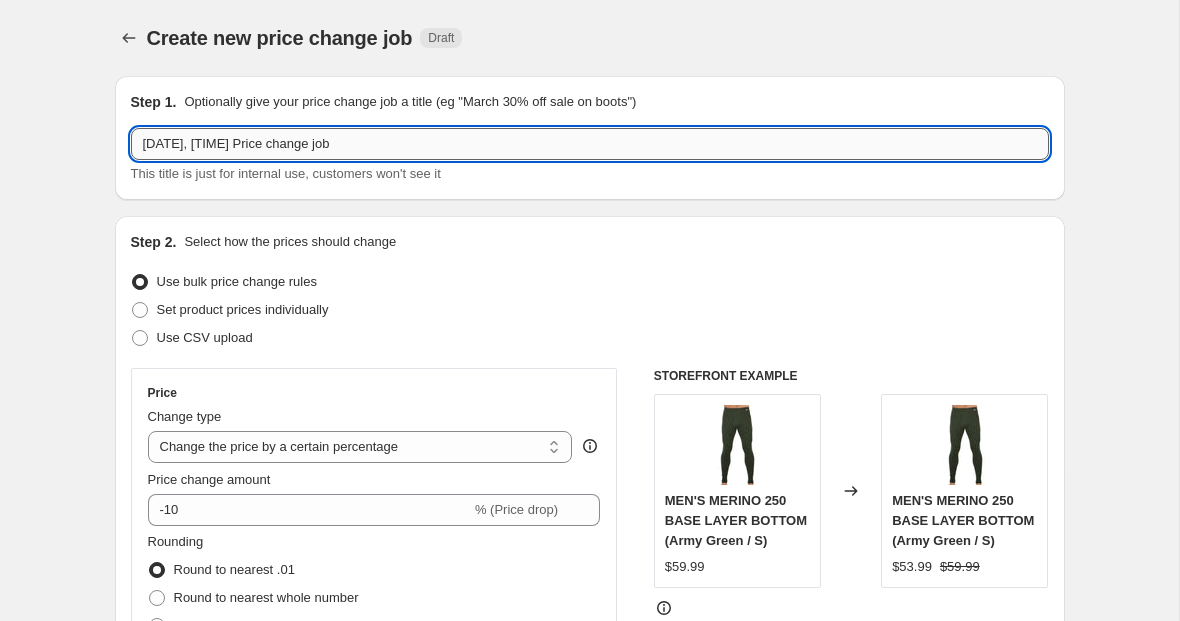click on "[DATE], [TIME] Price change job" at bounding box center [590, 144] 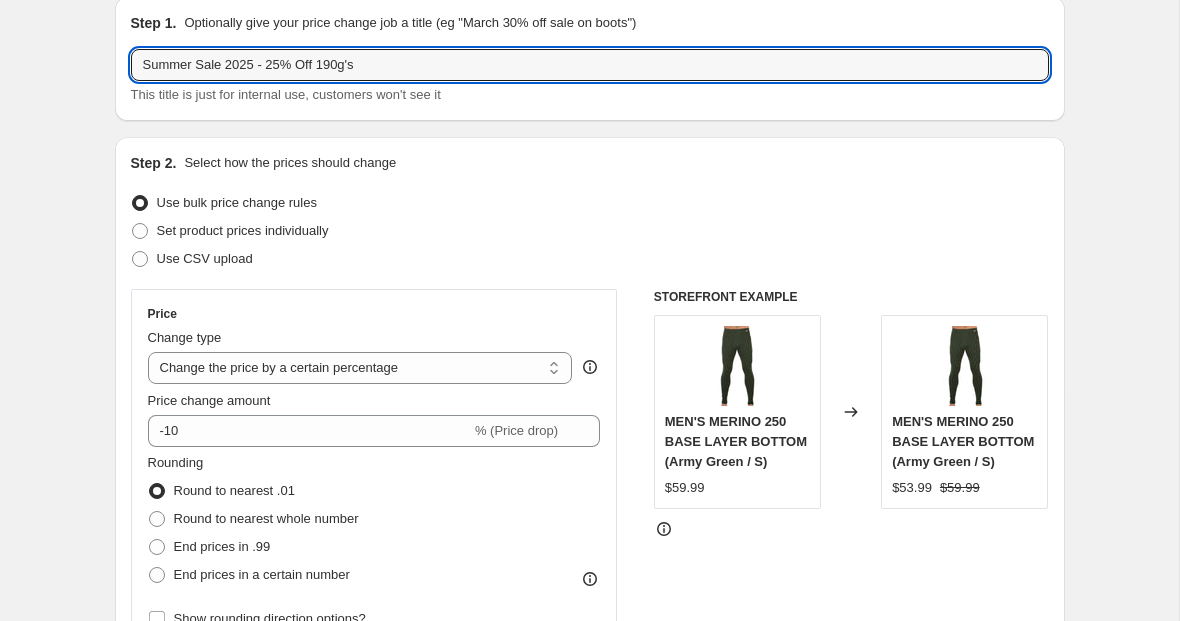 scroll, scrollTop: 105, scrollLeft: 0, axis: vertical 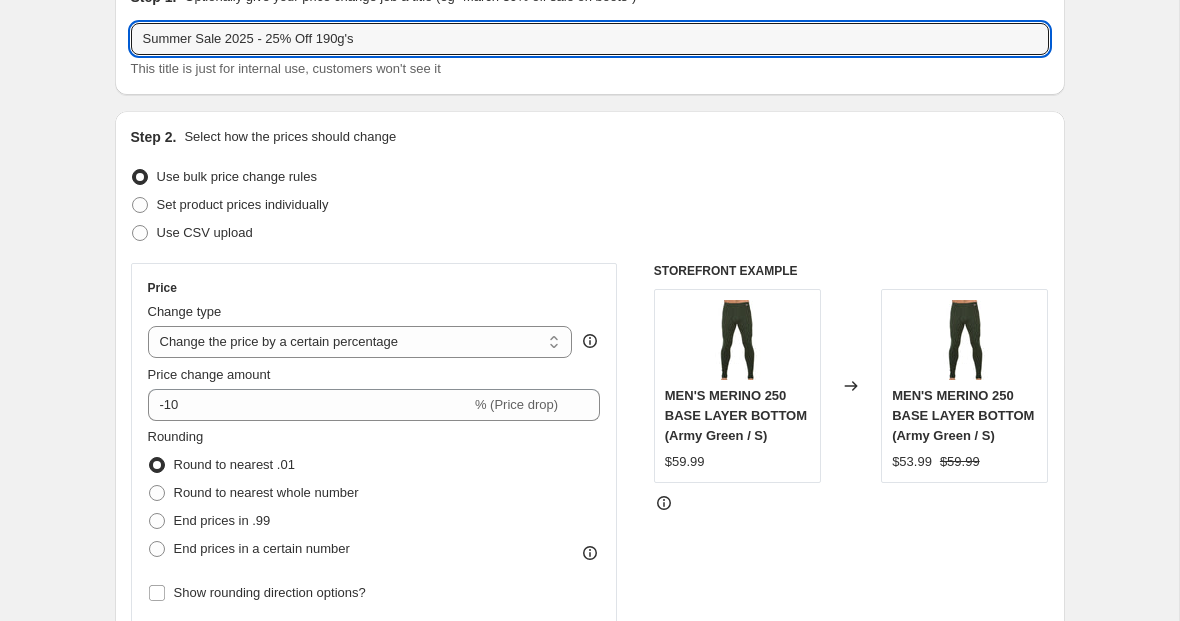 type on "Summer Sale 2025 - 25% Off 190g's" 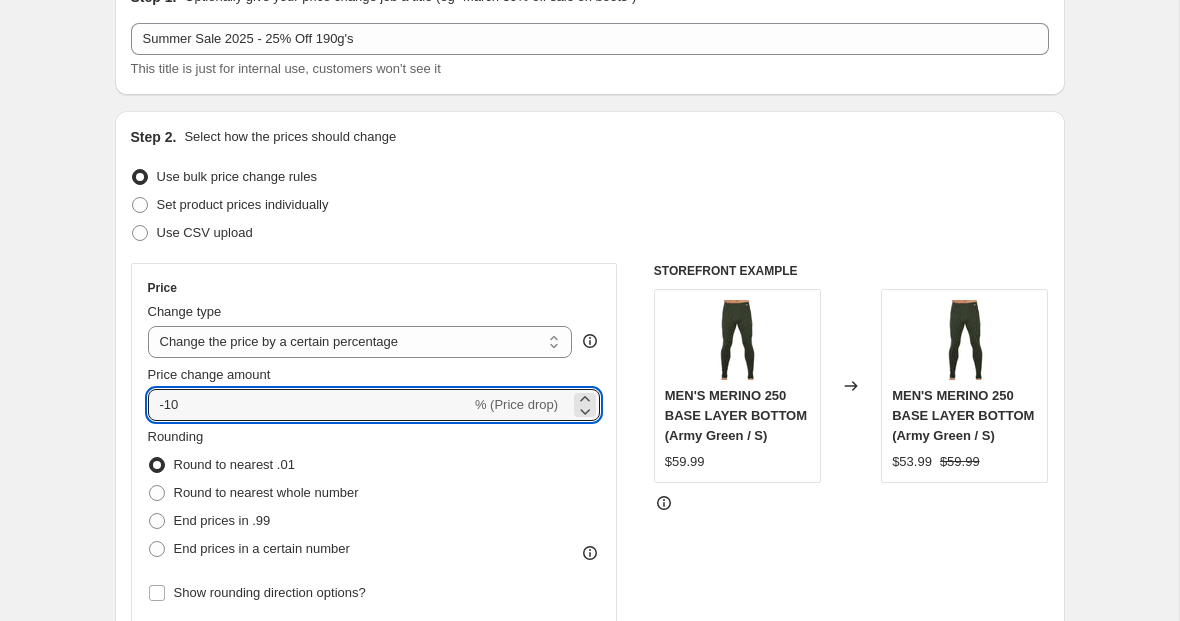 drag, startPoint x: 130, startPoint y: 392, endPoint x: 108, endPoint y: 387, distance: 22.561028 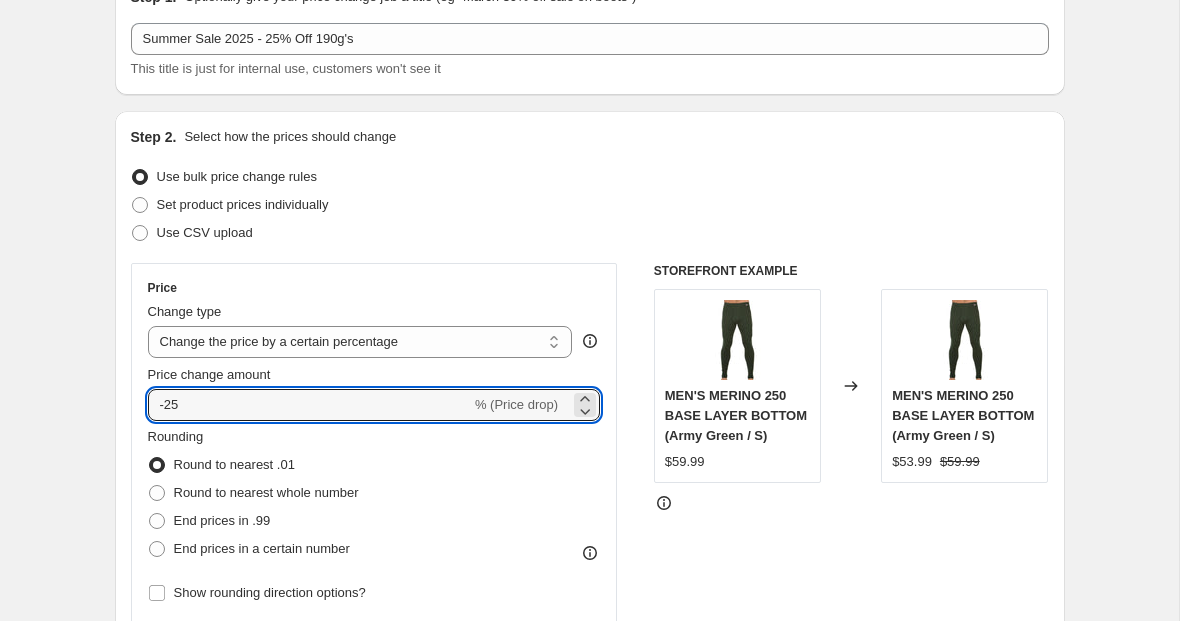 type on "-25" 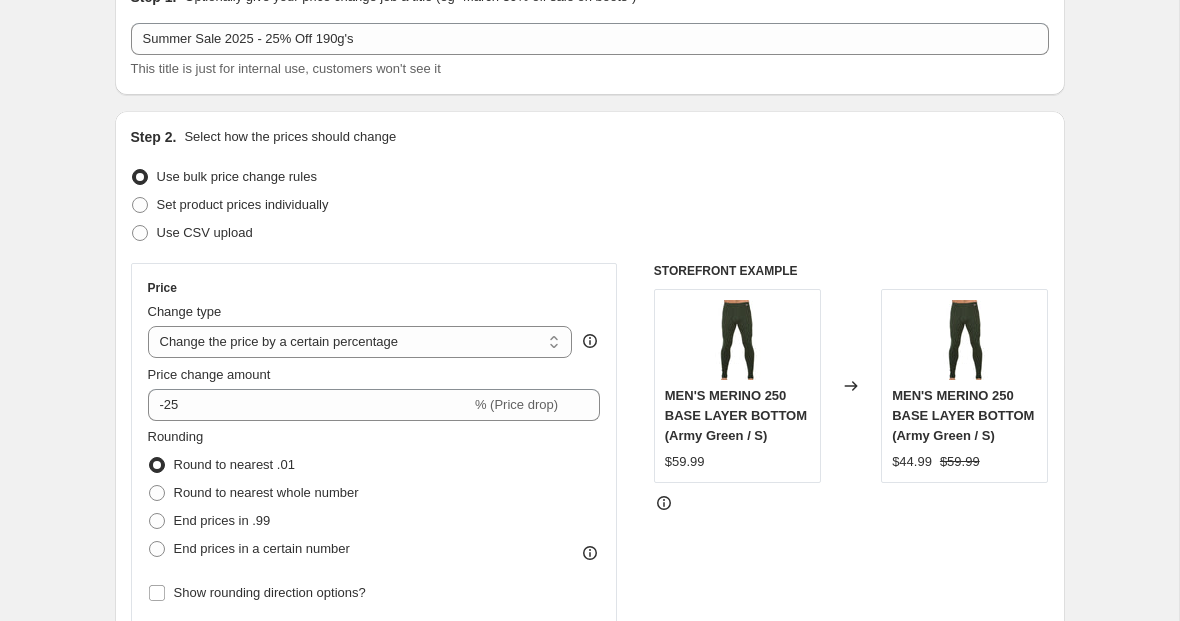 click on "Step 2. Select how the prices should change Use bulk price change rules Set product prices individually Use CSV upload Price Change type Change the price to a certain amount Change the price by a certain amount Change the price by a certain percentage Change the price to the current compare at price (price before sale) Change the price by a certain amount relative to the compare at price Change the price by a certain percentage relative to the compare at price Don't change the price Change the price by a certain percentage relative to the cost per item Change price to certain cost margin Change the price by a certain percentage Price change amount -25 % (Price drop) Rounding Round to nearest .01 Round to nearest whole number End prices in .99 End prices in a certain number Show rounding direction options? Compare at price What's the compare at price? Change type Change the compare at price to the current price (sale) Change the compare at price to a certain amount Don't change the compare at price $[PRICE]" at bounding box center (590, 462) 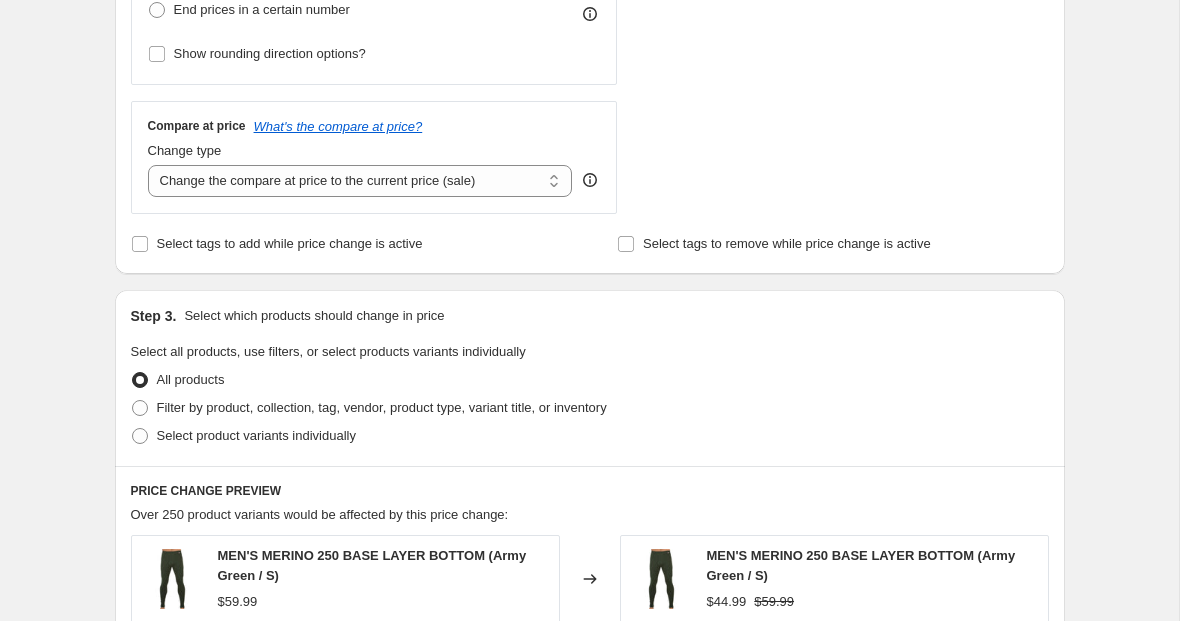 scroll, scrollTop: 653, scrollLeft: 0, axis: vertical 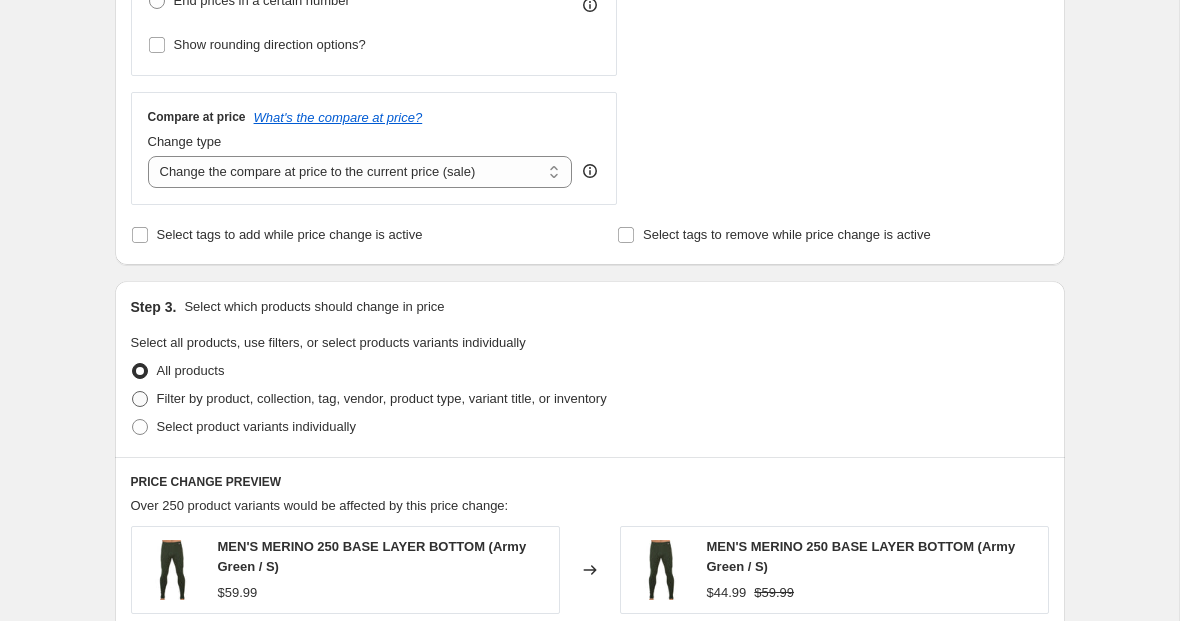 click on "Filter by product, collection, tag, vendor, product type, variant title, or inventory" at bounding box center (382, 398) 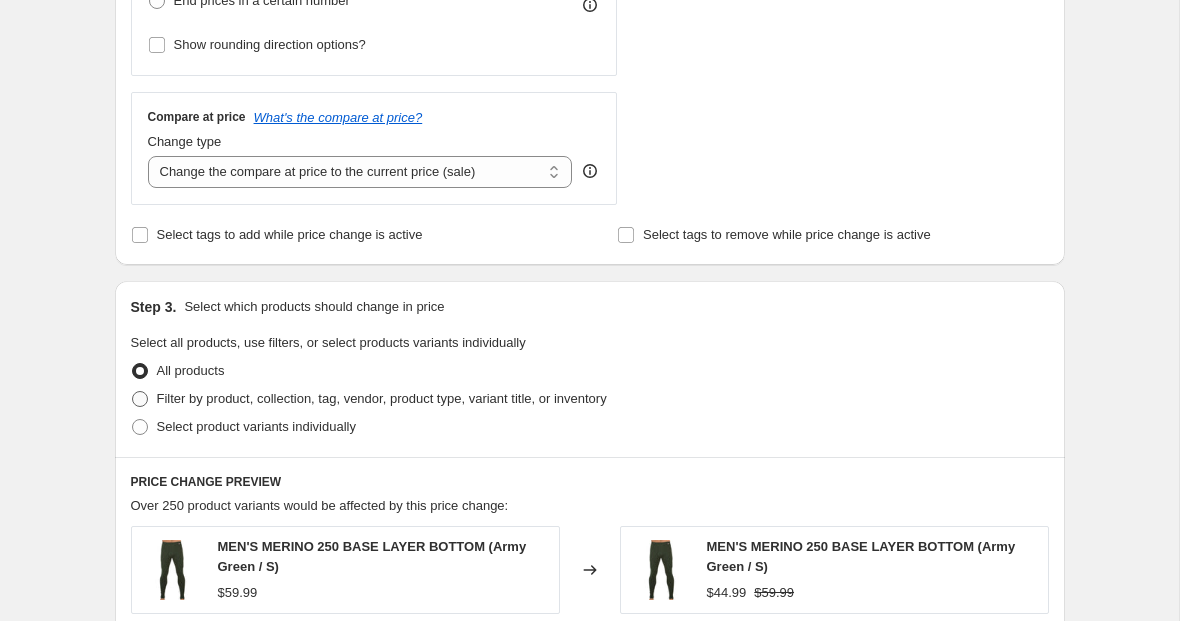radio on "true" 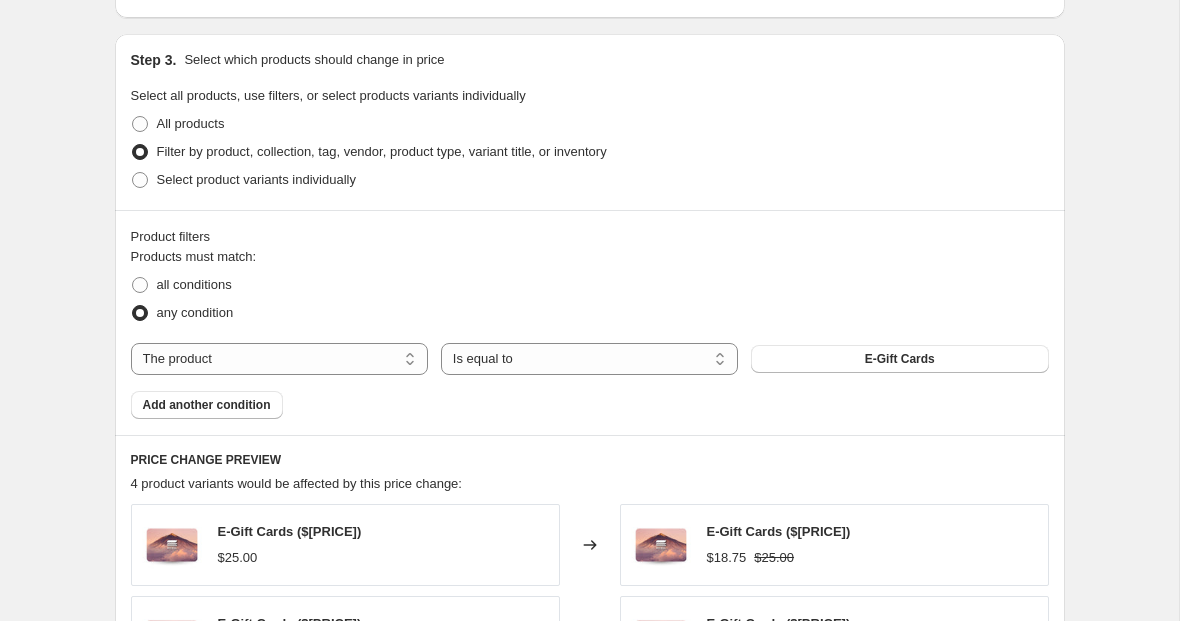 scroll, scrollTop: 929, scrollLeft: 0, axis: vertical 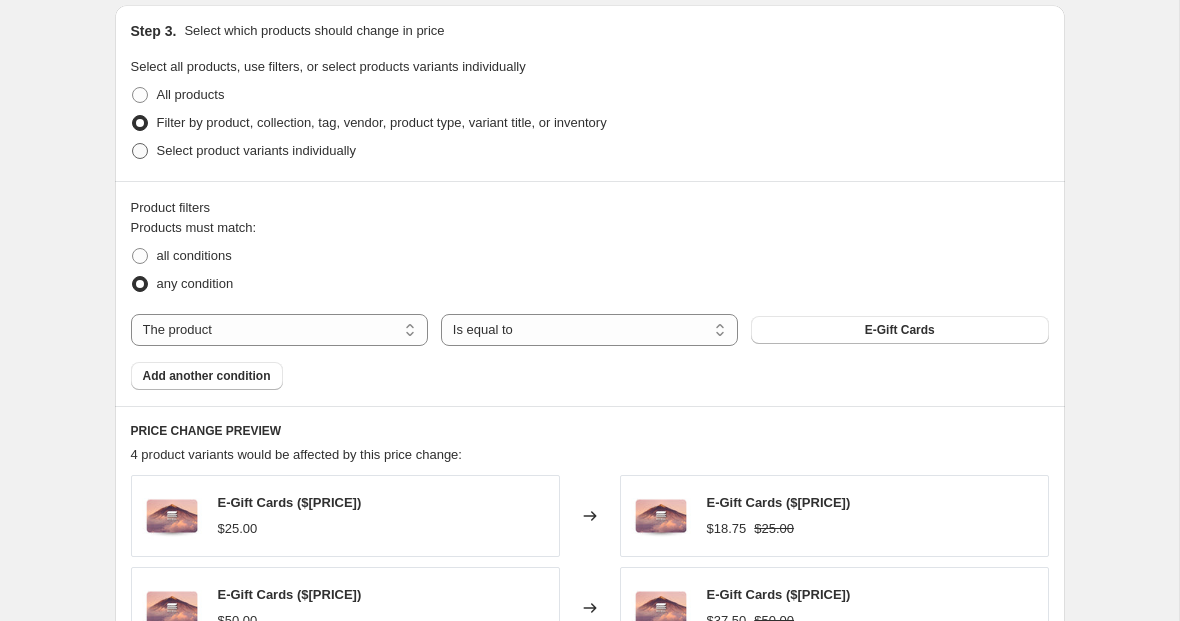 click on "Select product variants individually" at bounding box center [256, 150] 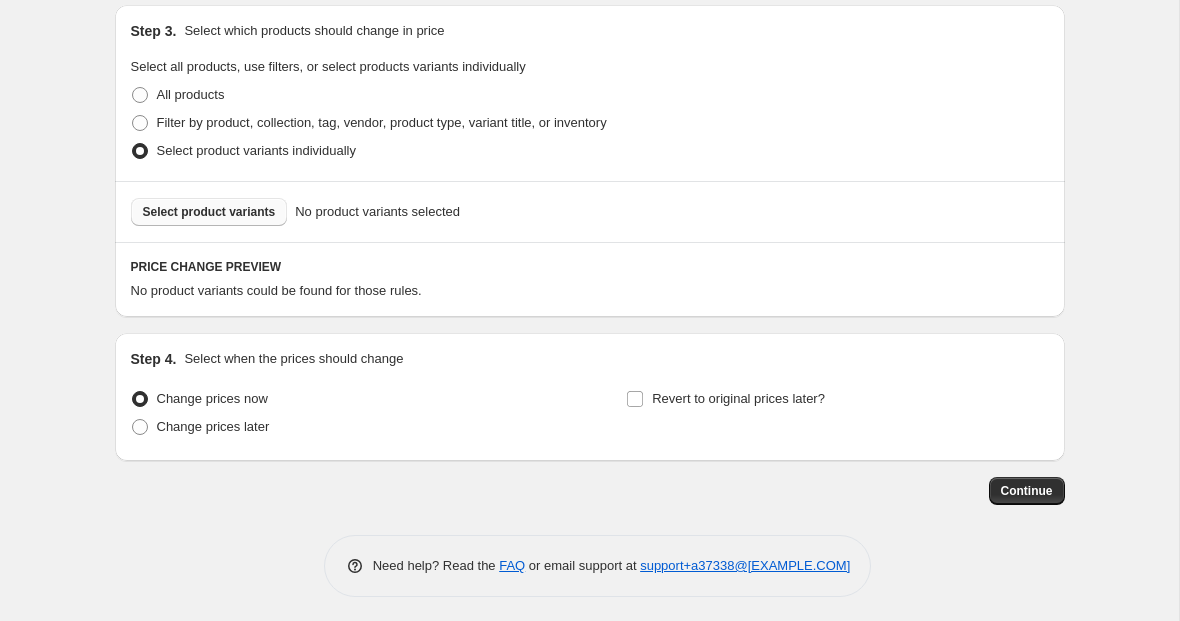 click on "Select product variants" at bounding box center [209, 212] 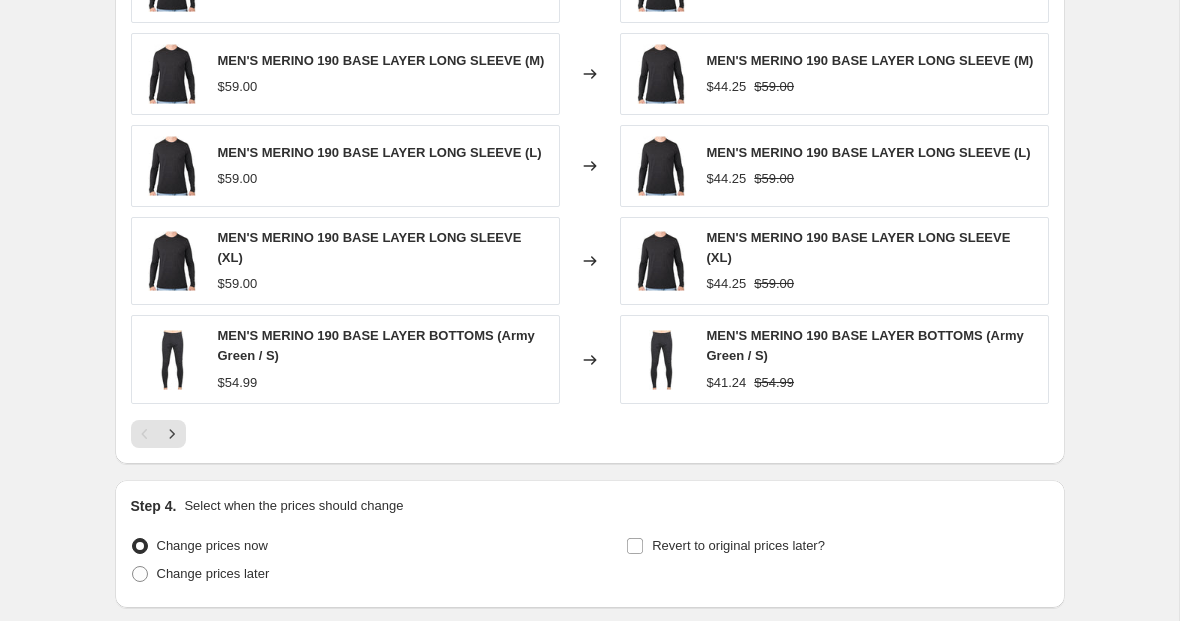 scroll, scrollTop: 1452, scrollLeft: 0, axis: vertical 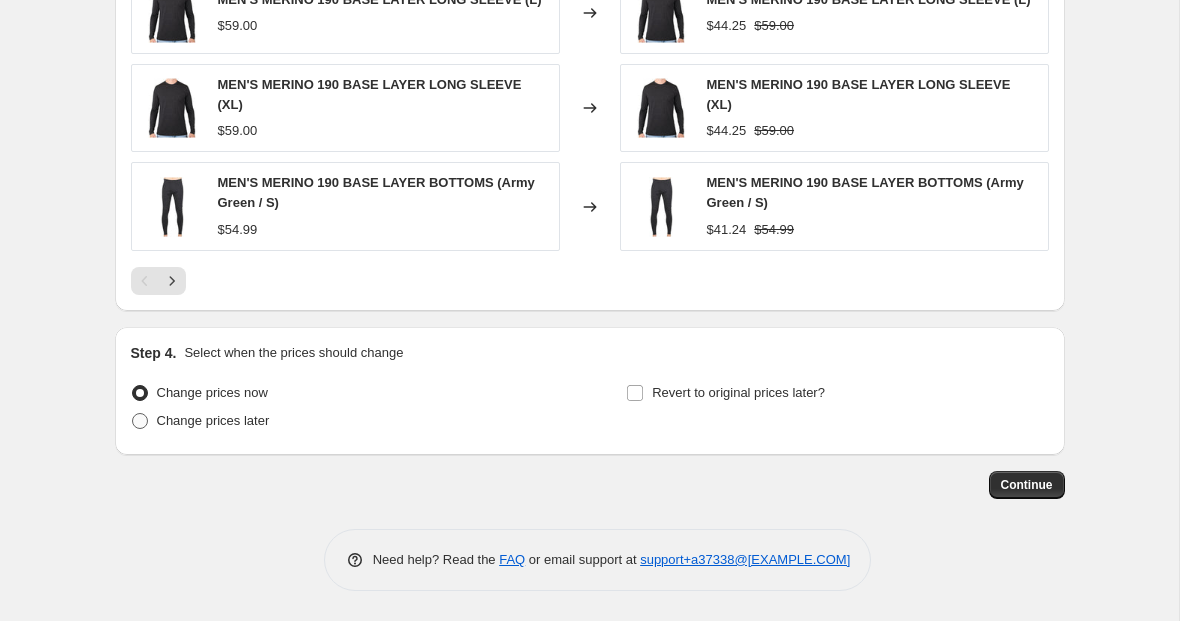 click on "Change prices later" at bounding box center [213, 420] 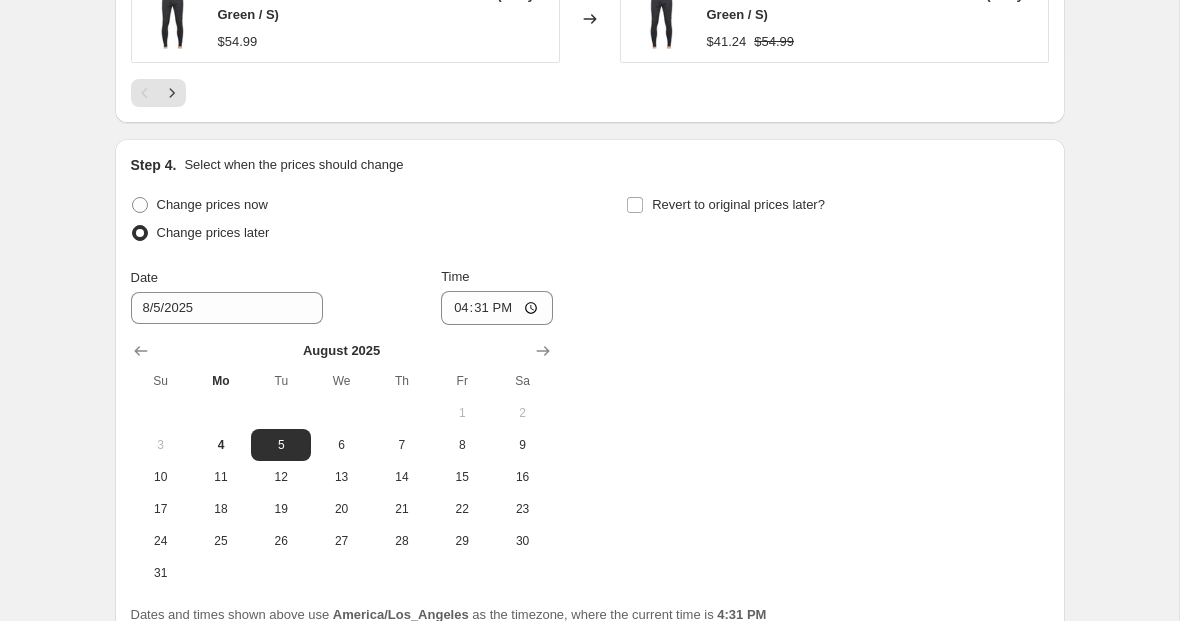 scroll, scrollTop: 1646, scrollLeft: 0, axis: vertical 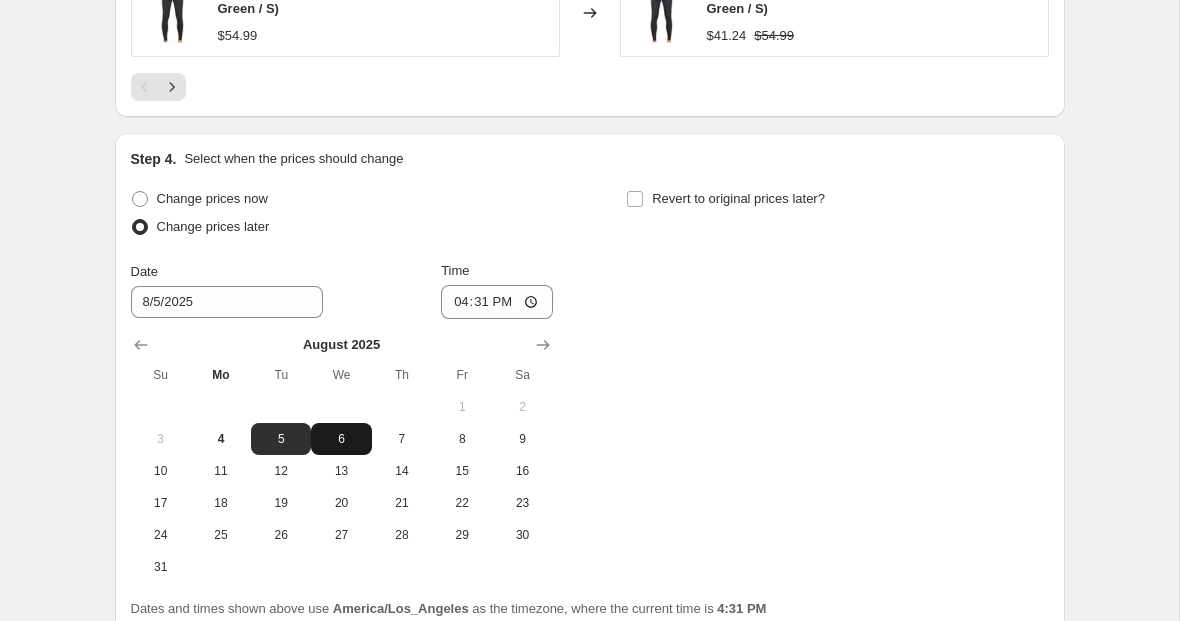 click on "6" at bounding box center [341, 439] 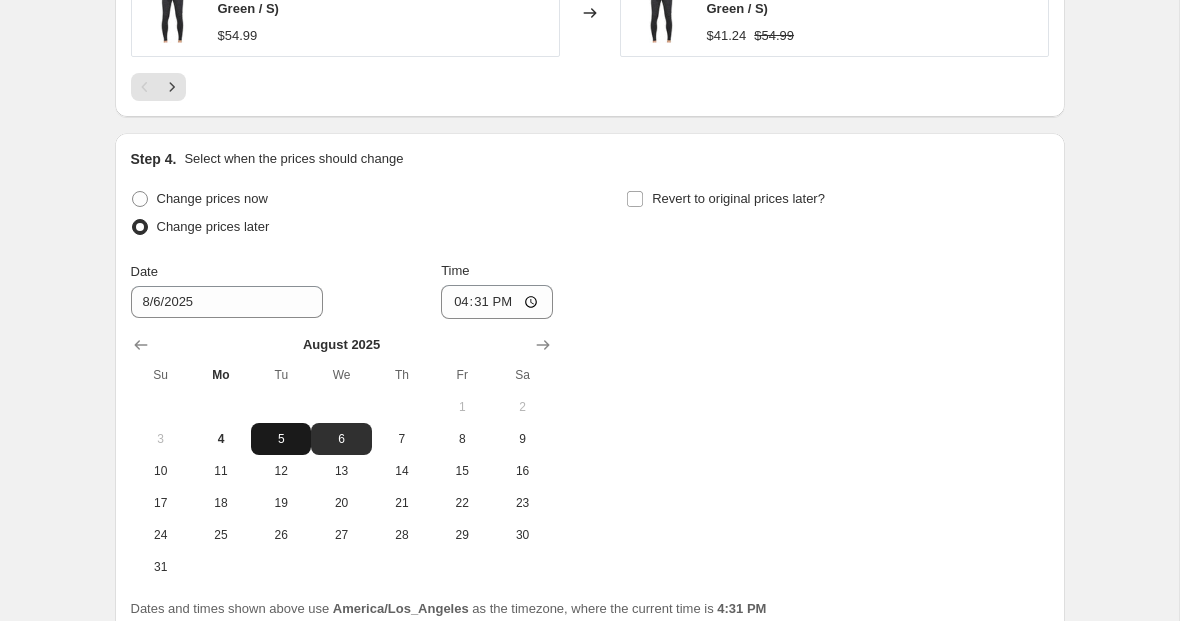 click on "5" at bounding box center [281, 439] 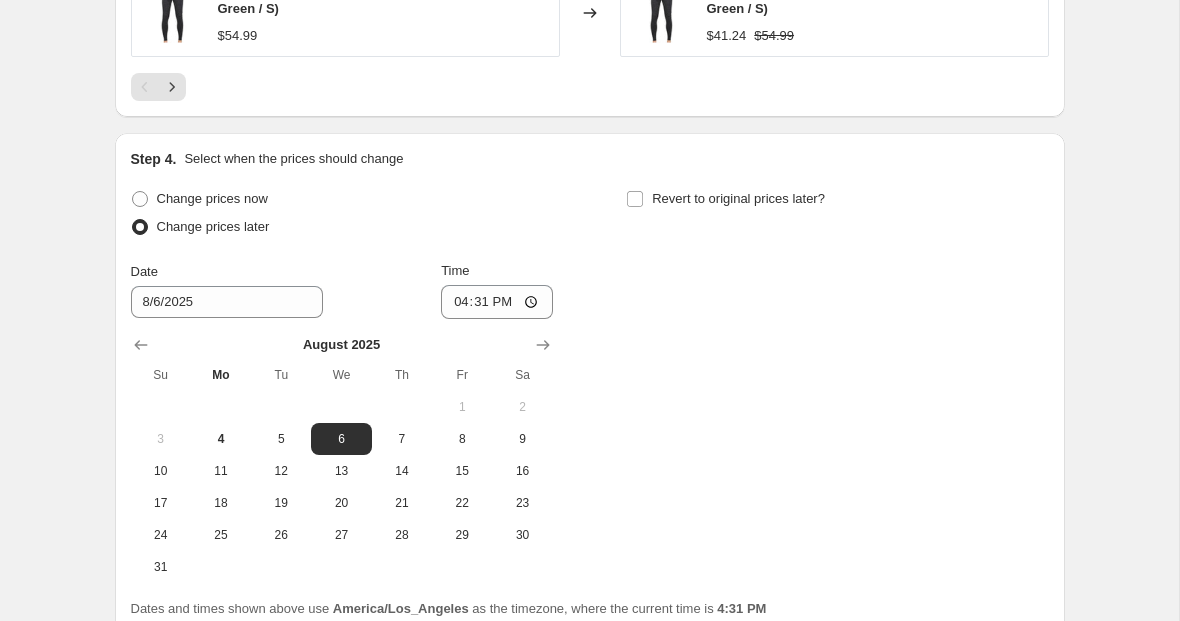 type on "8/5/2025" 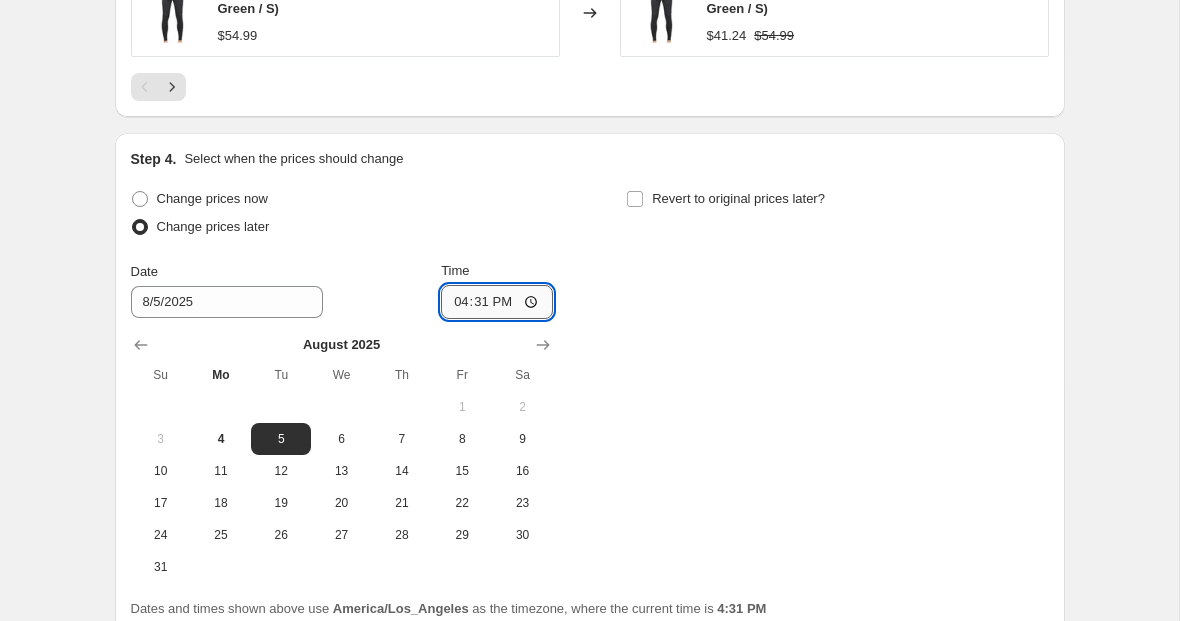 click on "16:31" at bounding box center [497, 302] 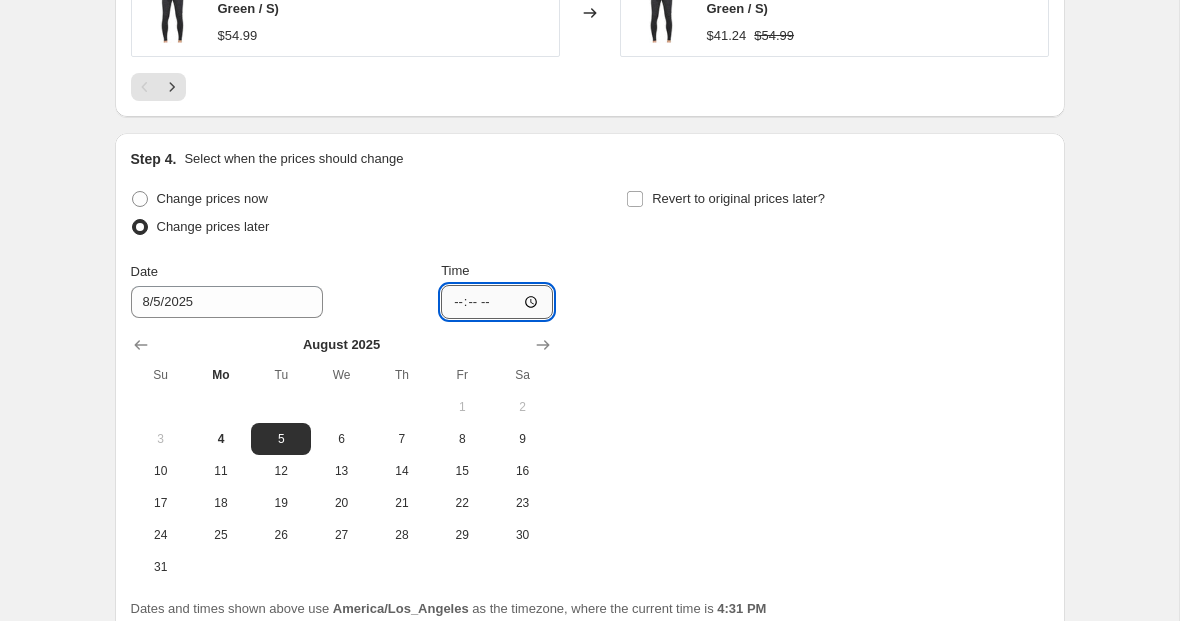 type on "21:00" 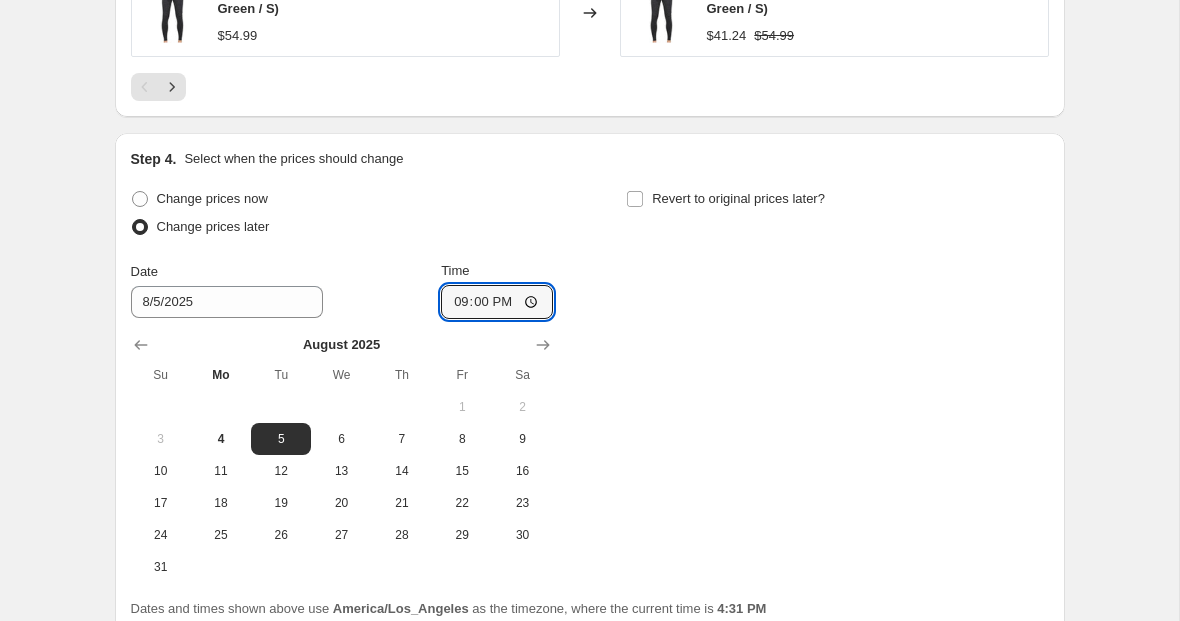 click on "Change prices now Change prices later Date [DATE] Time [TIME] August   2025 Su Mo Tu We Th Fr Sa 1 2 3 4 5 6 7 8 9 10 11 12 13 14 15 16 17 18 19 20 21 22 23 24 25 26 27 28 29 30 31 Revert to original prices later?" at bounding box center (590, 384) 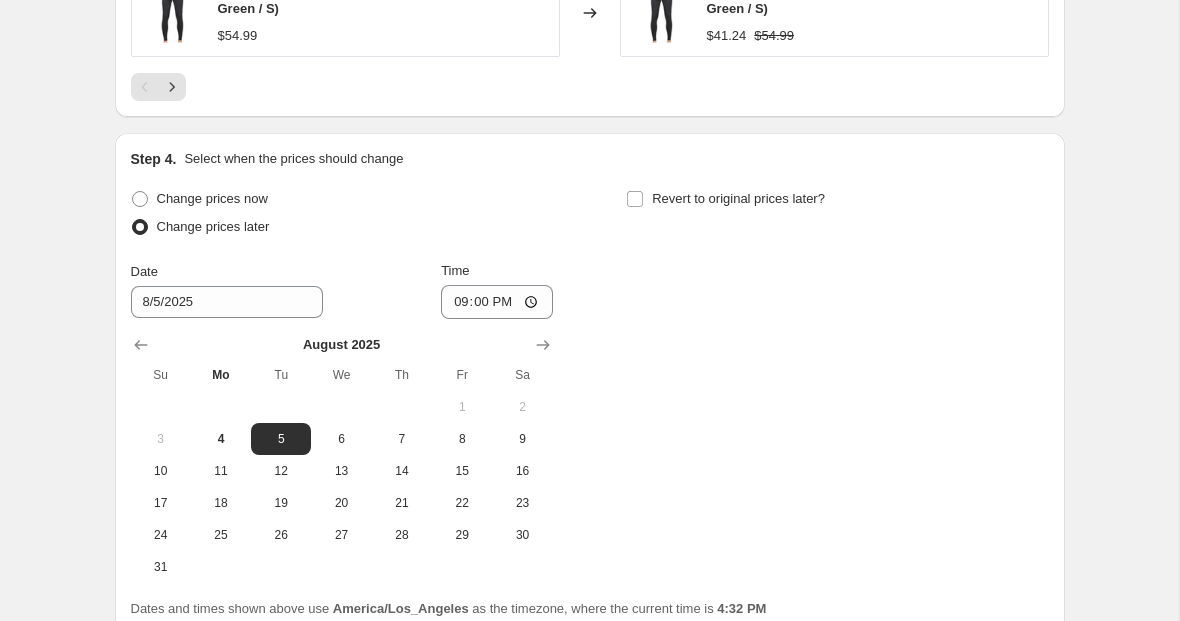 click on "Change prices now Change prices later Date [DATE] Time [TIME] August   2025 Su Mo Tu We Th Fr Sa 1 2 3 4 5 6 7 8 9 10 11 12 13 14 15 16 17 18 19 20 21 22 23 24 25 26 27 28 29 30 31 Revert to original prices later?" at bounding box center [590, 384] 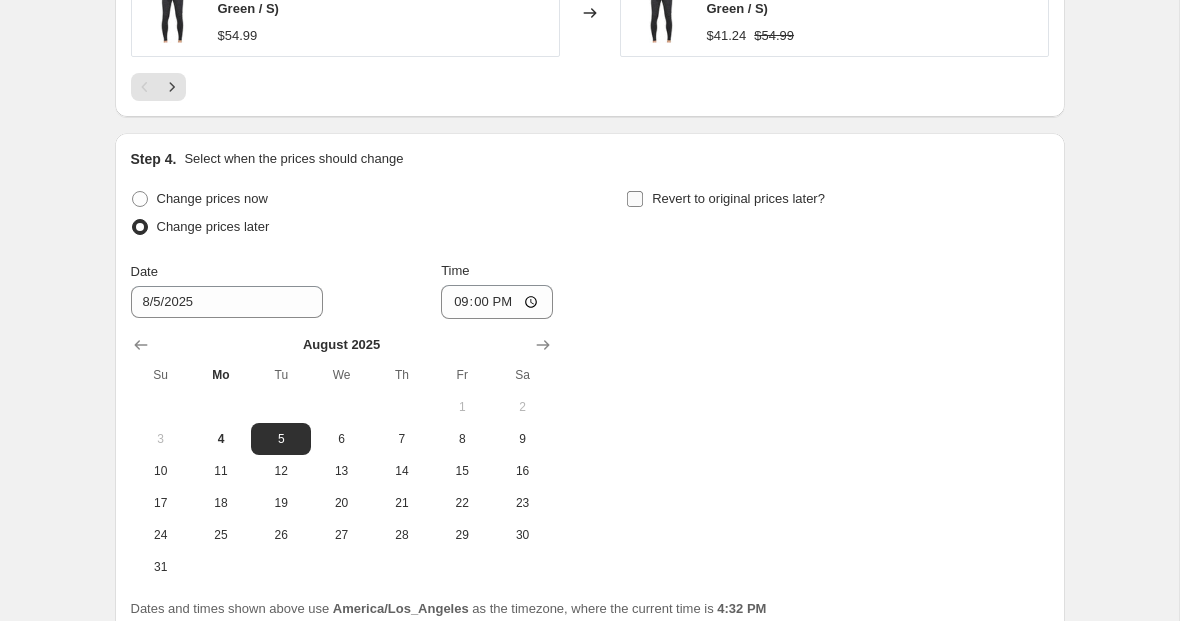 click on "Revert to original prices later?" at bounding box center (635, 199) 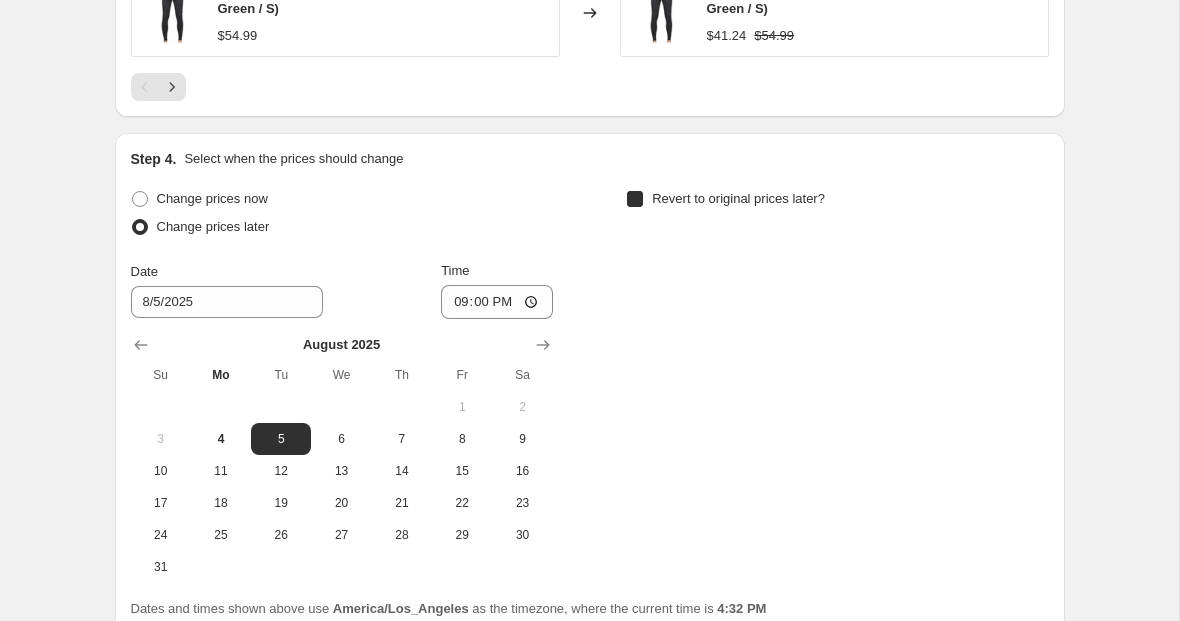 checkbox on "true" 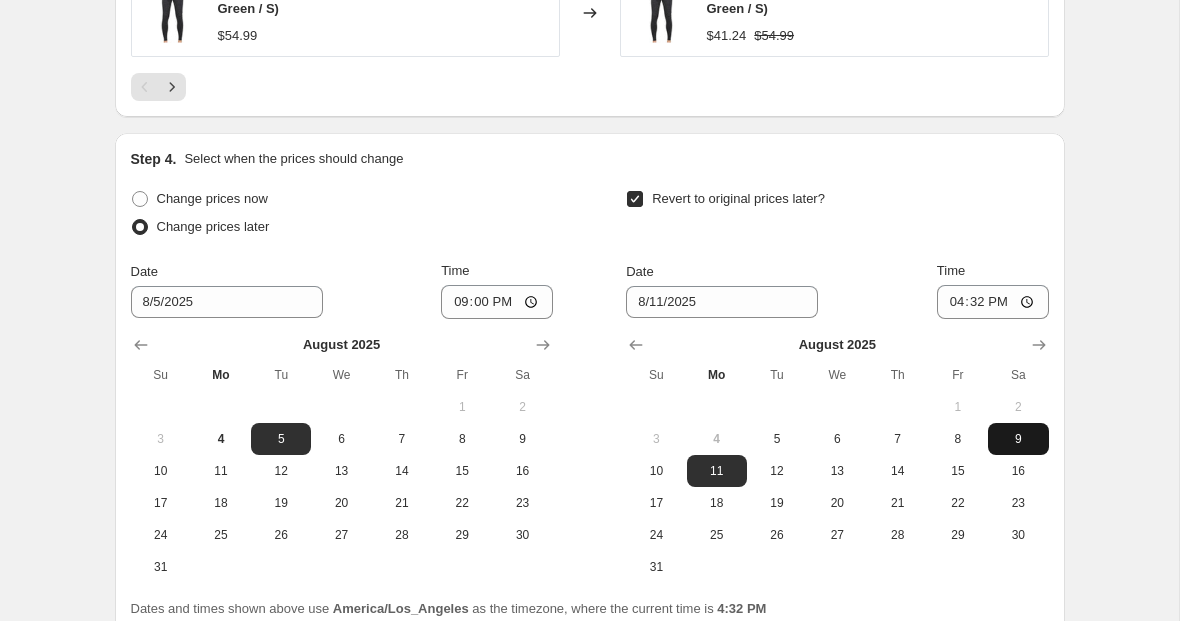 click on "9" at bounding box center (1018, 439) 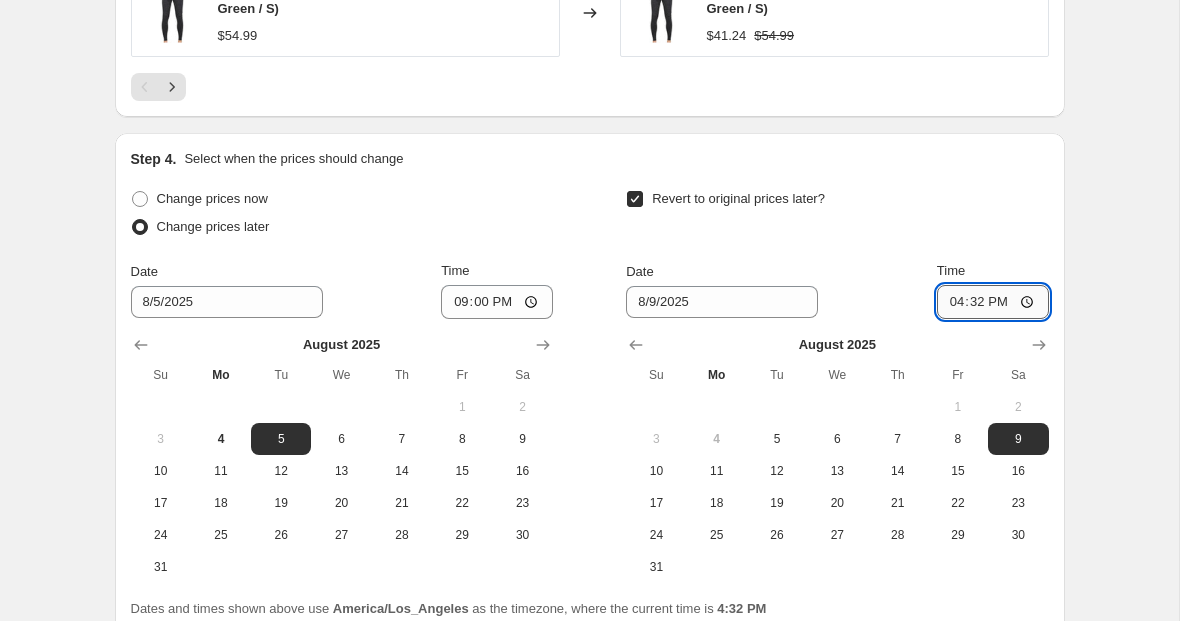click on "16:32" at bounding box center [993, 302] 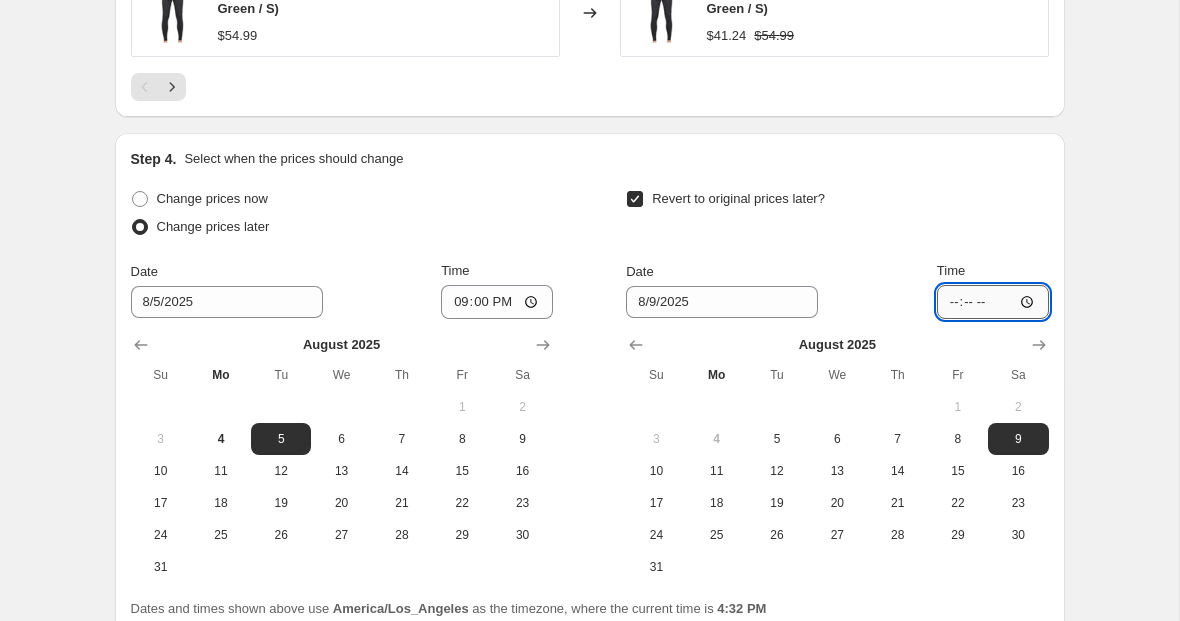 type on "21:00" 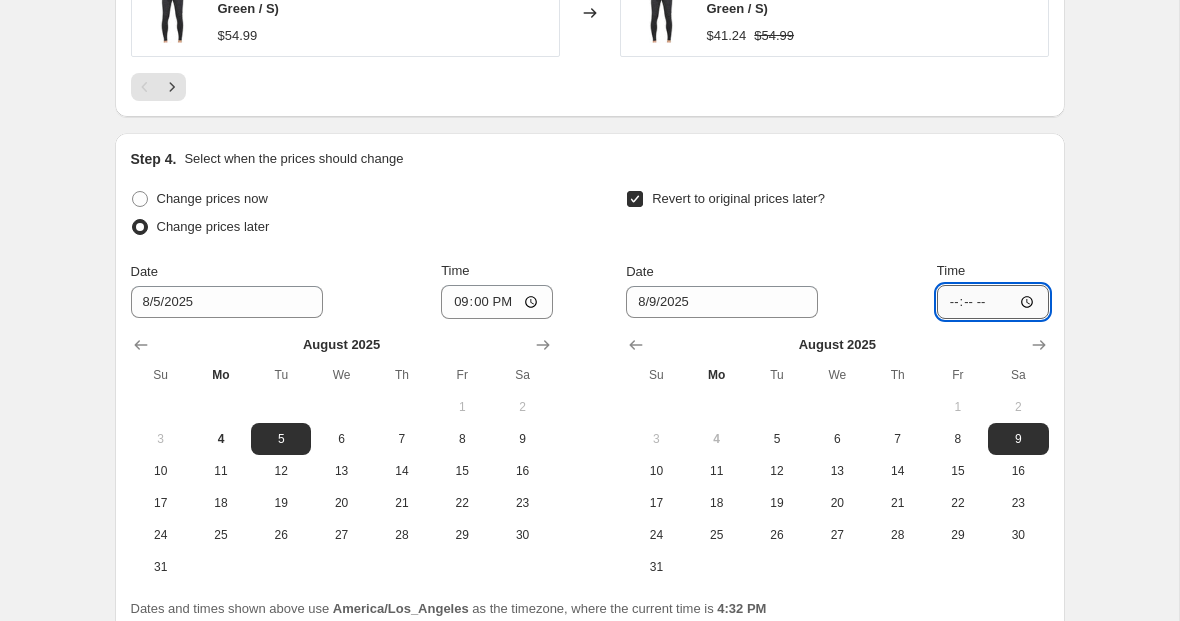type on "09:00" 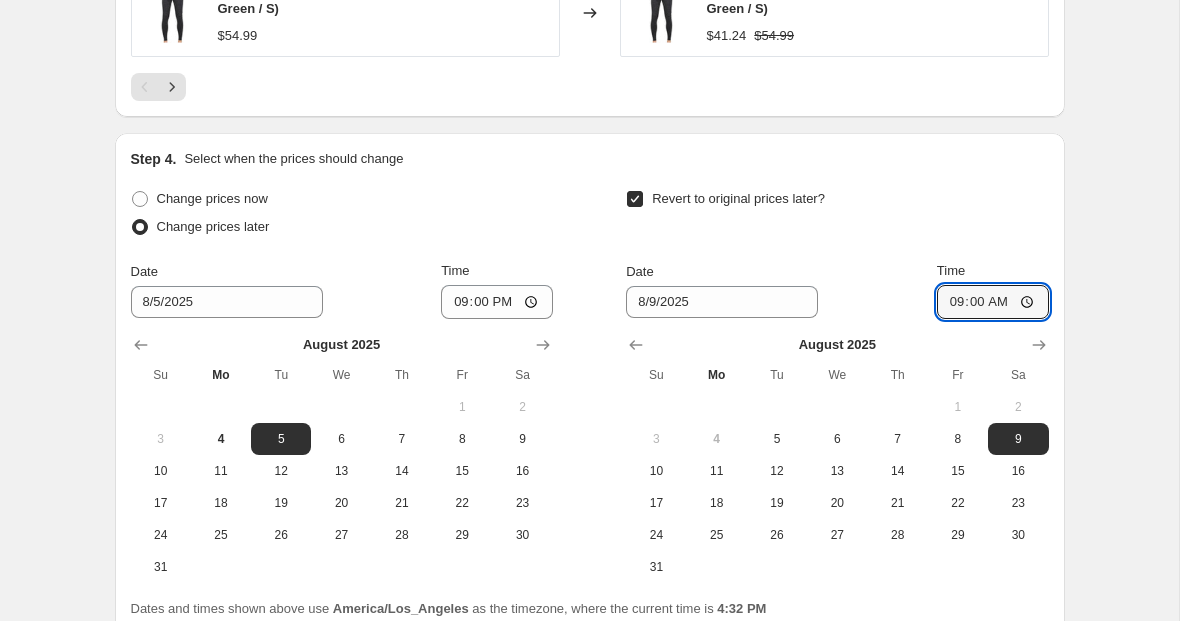 click on "Date [DATE] Time [TIME]" at bounding box center (837, 290) 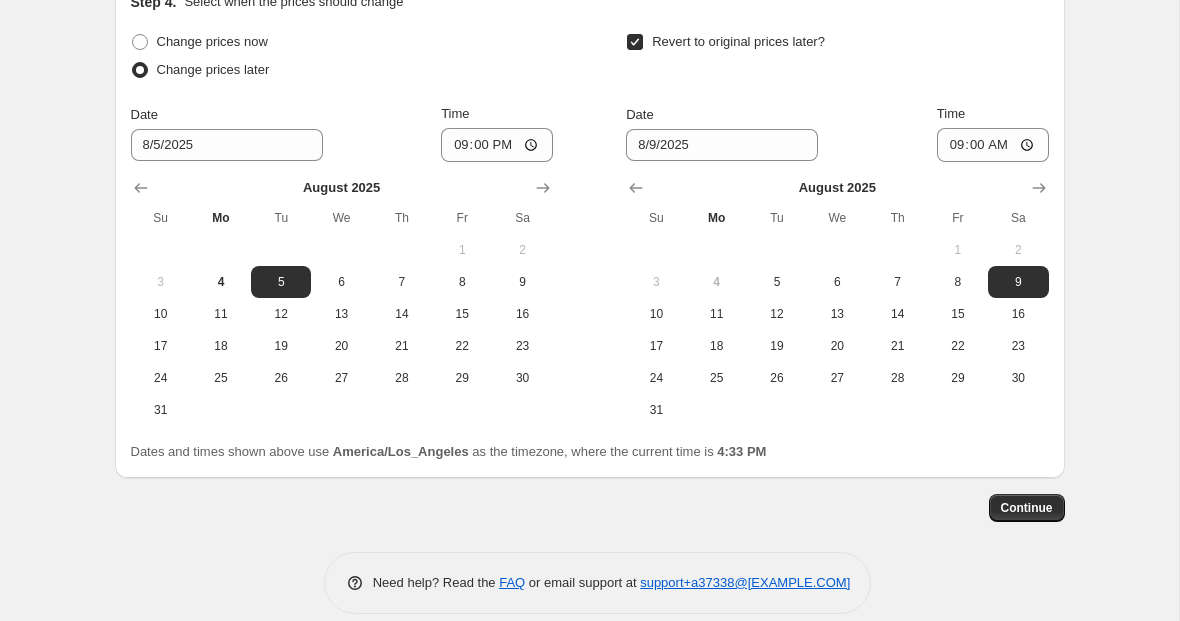 scroll, scrollTop: 1826, scrollLeft: 0, axis: vertical 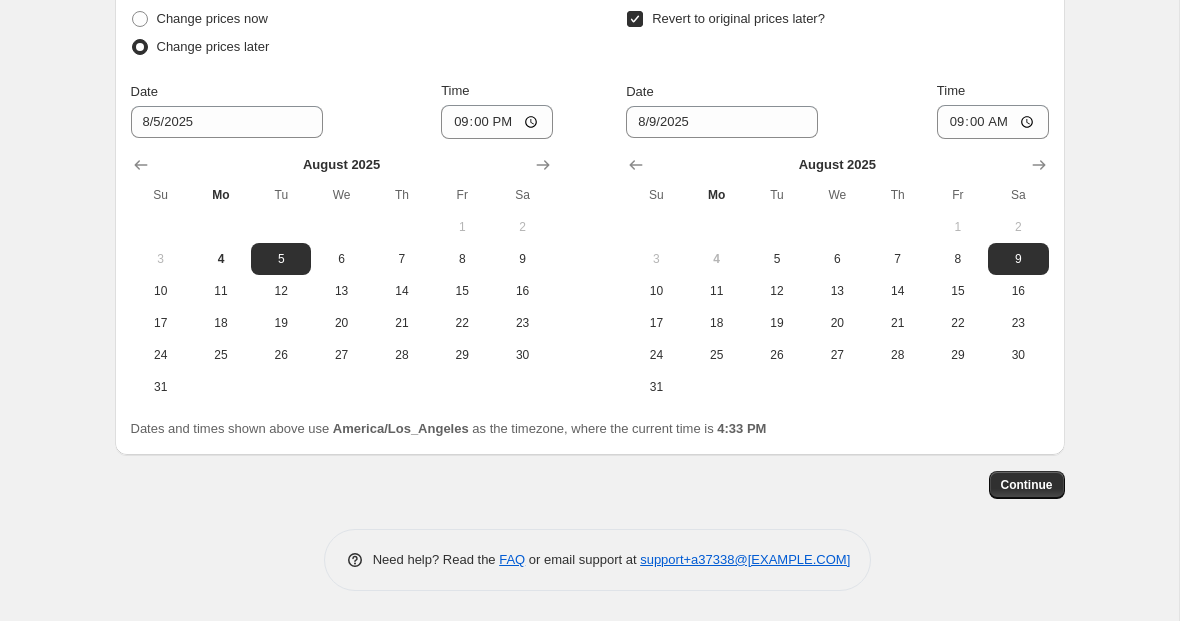 click on "Step 1. Optionally give your price change job a title (eg "March 30% off sale on boots") Summer Sale 2025 - 25% Off 190g's This title is just for internal use, customers won't see it Step 2. Select how the prices should change Use bulk price change rules Set product prices individually Use CSV upload Price Change type Change the price to a certain amount Change the price by a certain amount Change the price by a certain percentage Change the price to the current compare at price (price before sale) Change the price by a certain amount relative to the compare at price Change the price by a certain percentage relative to the compare at price Don't change the price Change the price by a certain percentage relative to the cost per item Change price to certain cost margin Change the price by a certain percentage Price change amount -25 % (Price drop) Rounding Round to nearest .01 Round to nearest whole number End prices in .99 End prices in a certain number Show rounding direction options? Compare at price $[PRICE]" at bounding box center (590, -588) 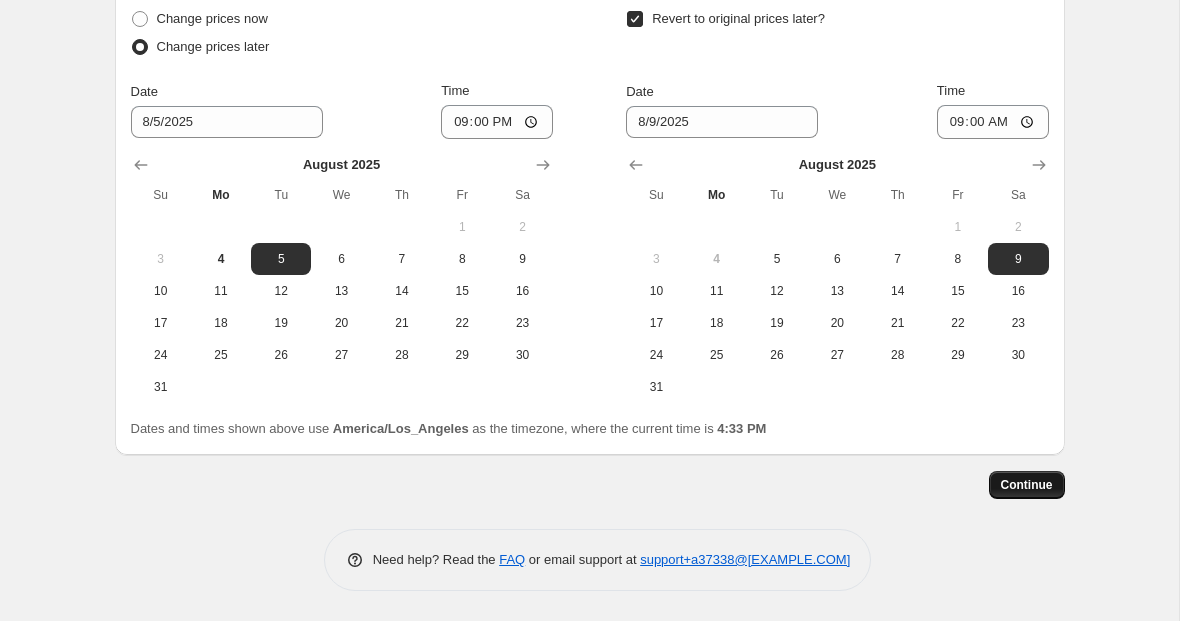 click on "Continue" at bounding box center [1027, 485] 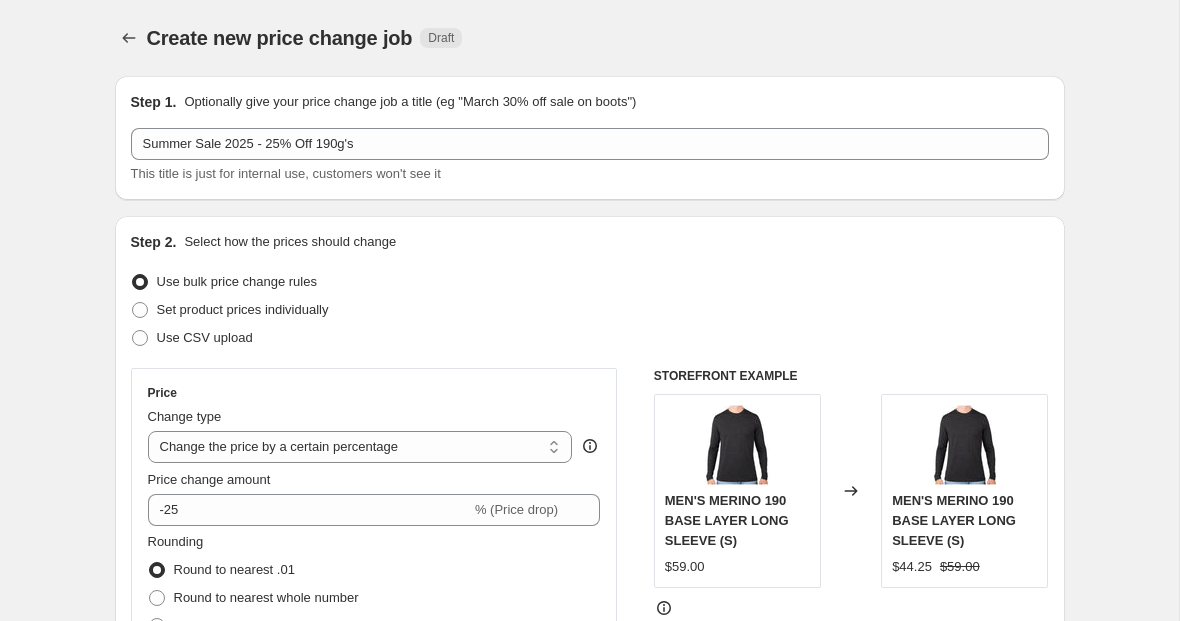 scroll, scrollTop: 1826, scrollLeft: 0, axis: vertical 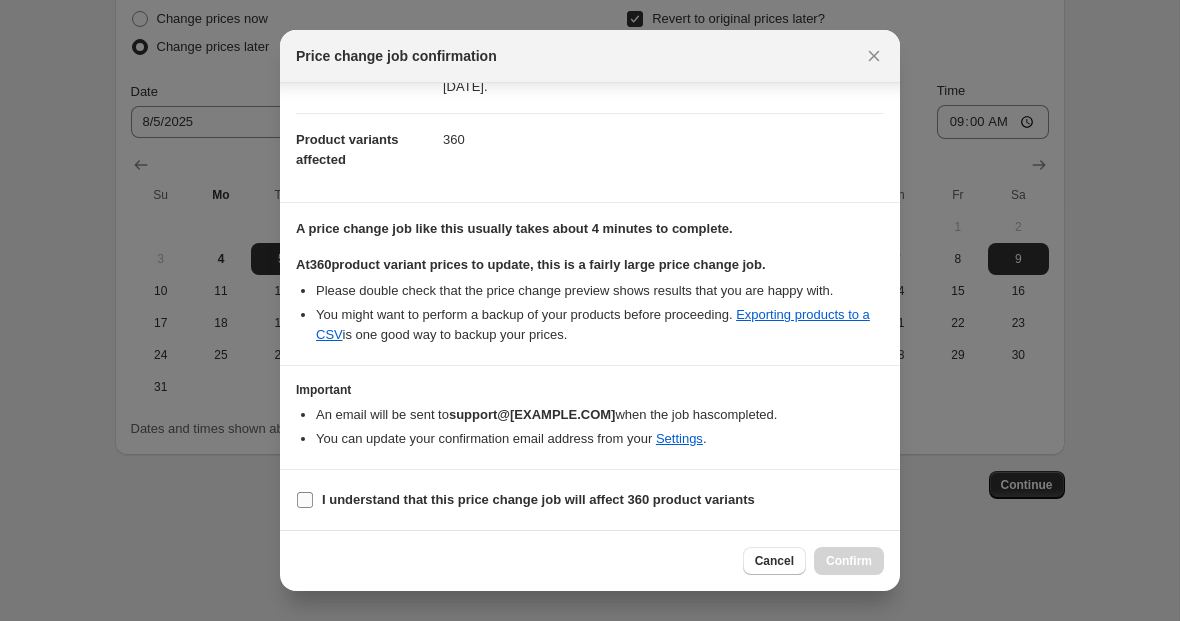 click on "I understand that this price change job will affect 360 product variants" at bounding box center [305, 500] 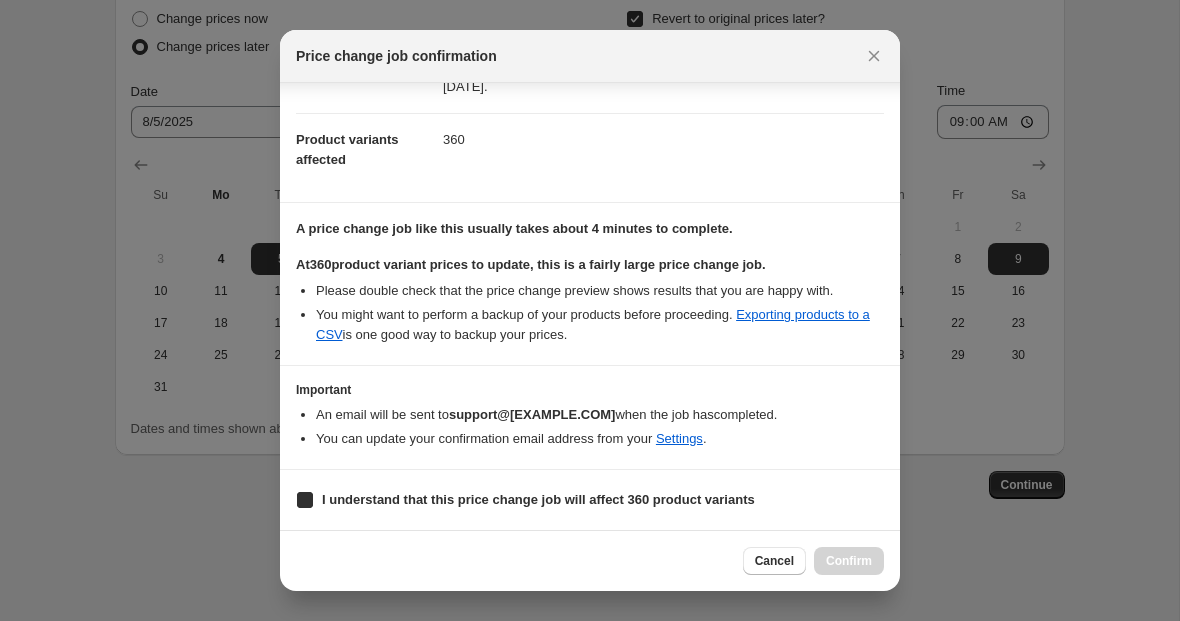 checkbox on "true" 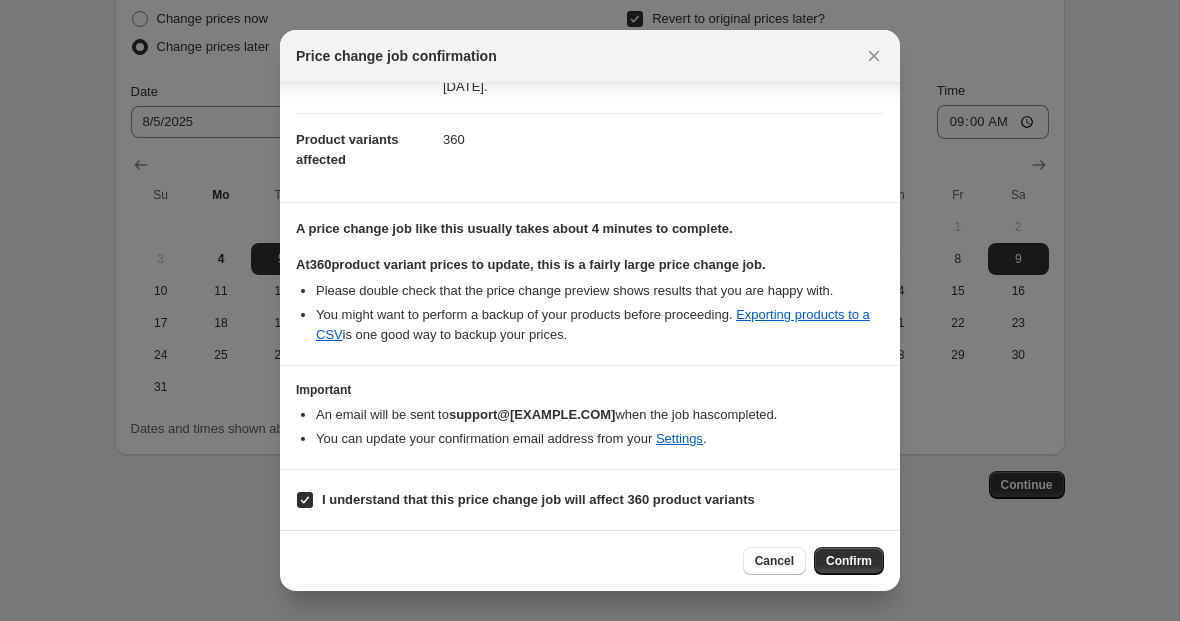 click on "Confirm" at bounding box center [849, 561] 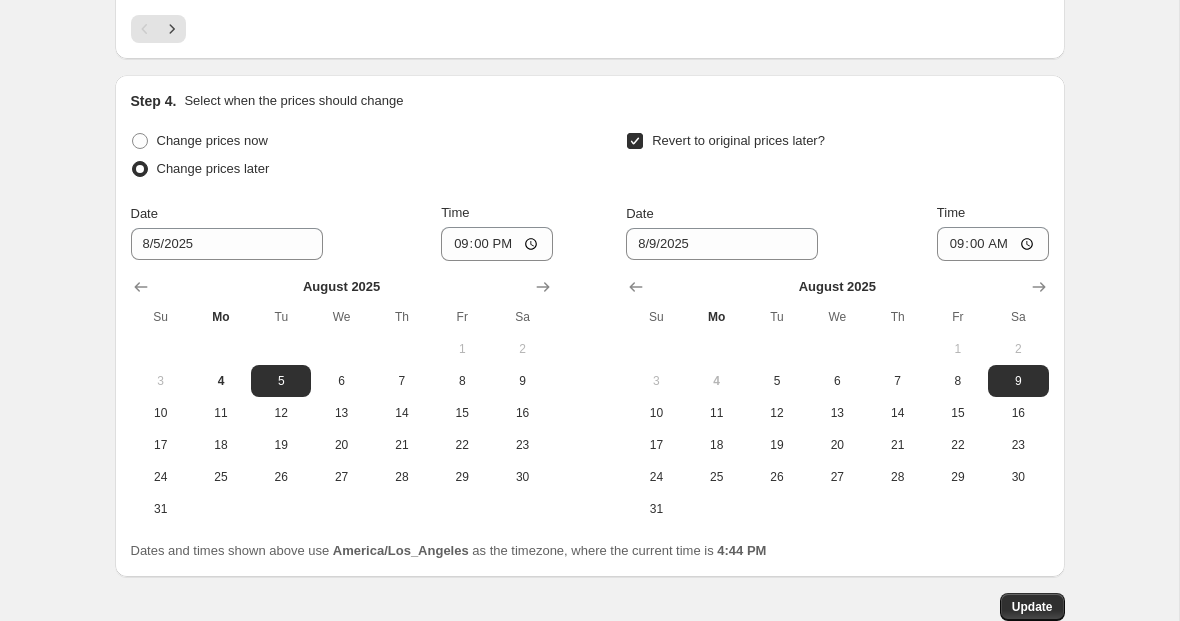 scroll, scrollTop: 1948, scrollLeft: 0, axis: vertical 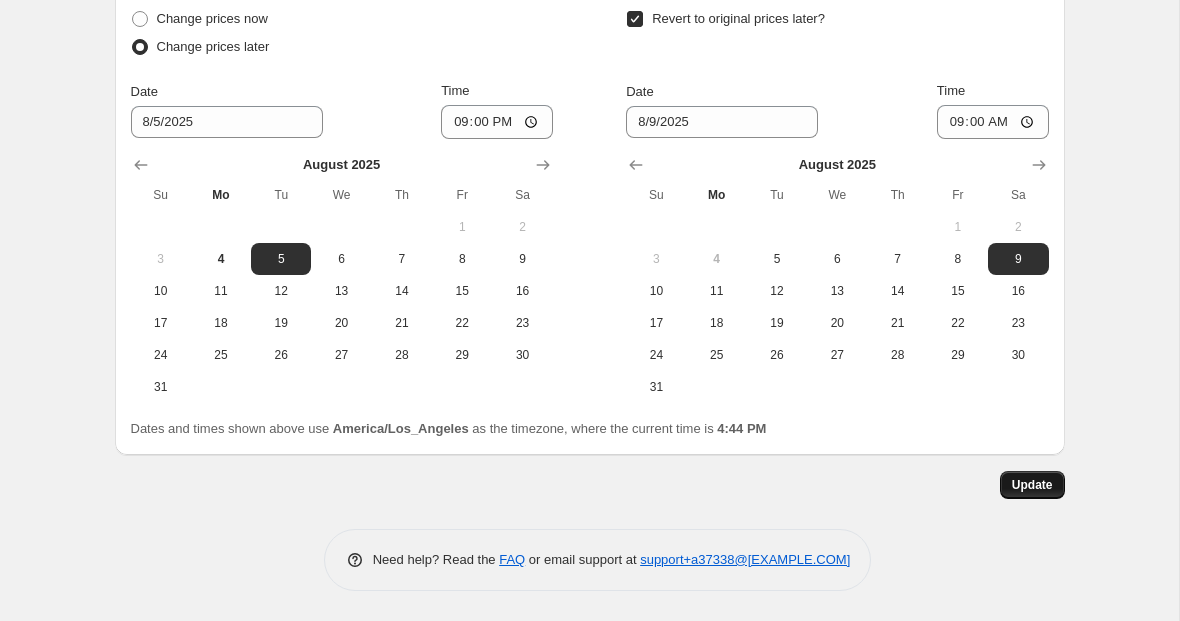 click on "Update" at bounding box center [1032, 485] 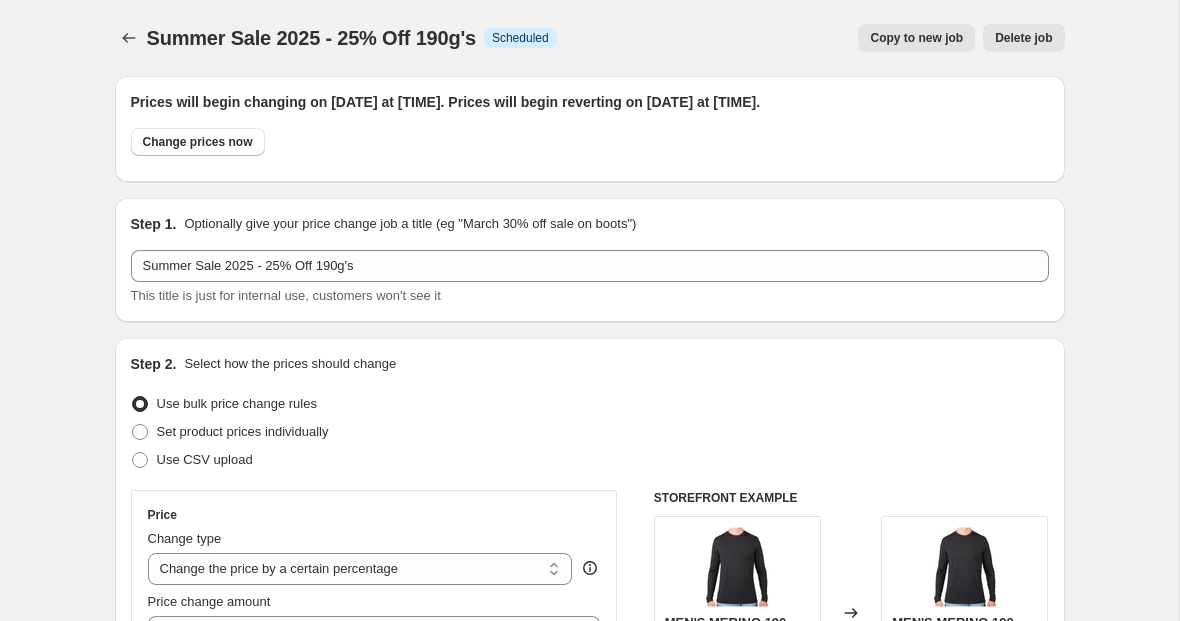scroll, scrollTop: 1948, scrollLeft: 0, axis: vertical 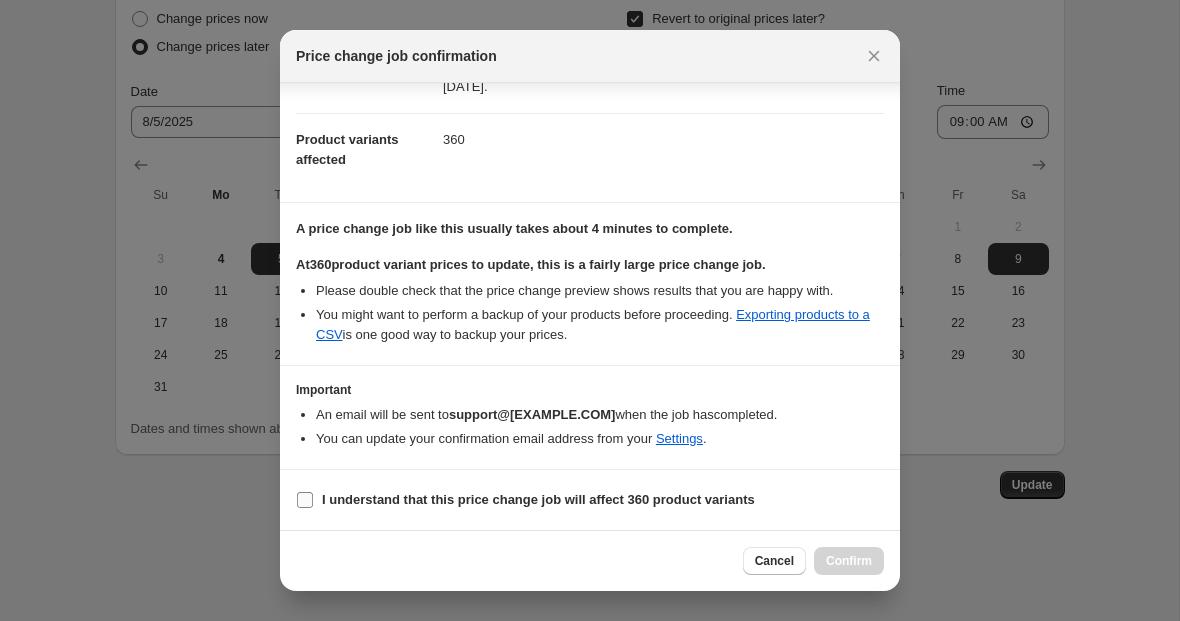 click on "I understand that this price change job will affect 360 product variants" at bounding box center (538, 499) 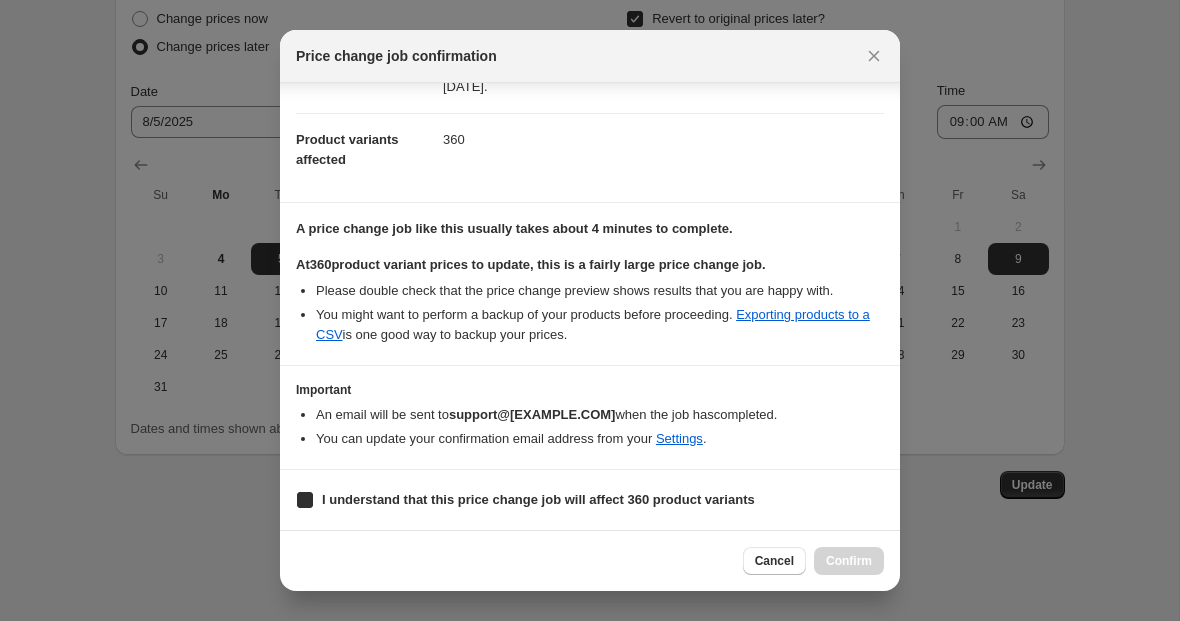 checkbox on "true" 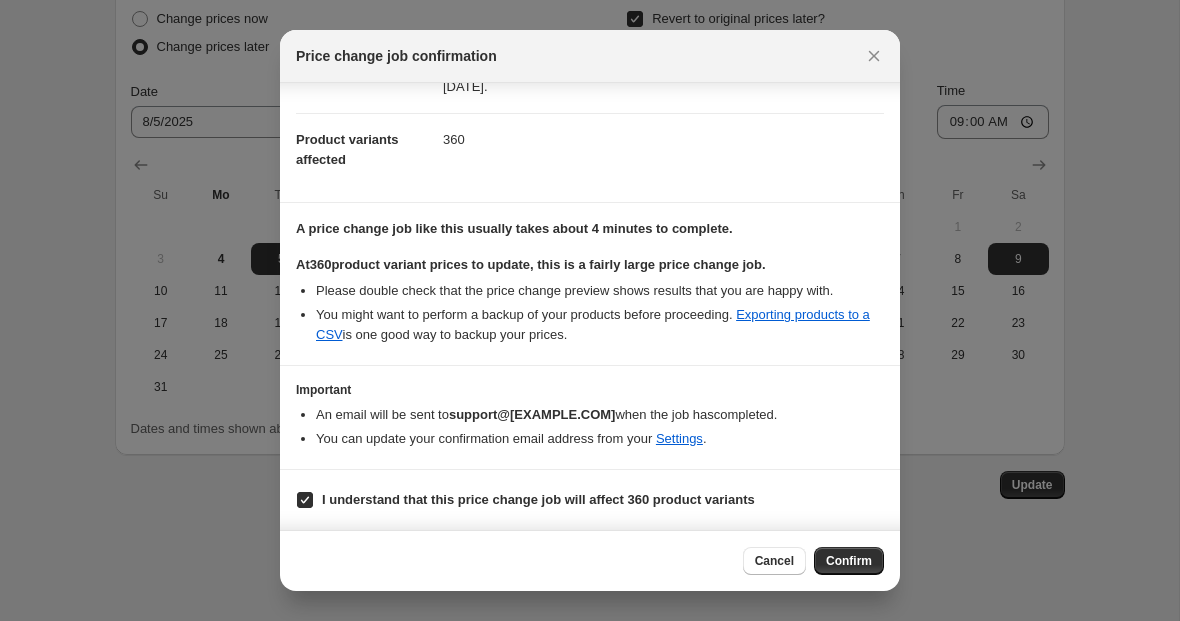 scroll, scrollTop: 0, scrollLeft: 0, axis: both 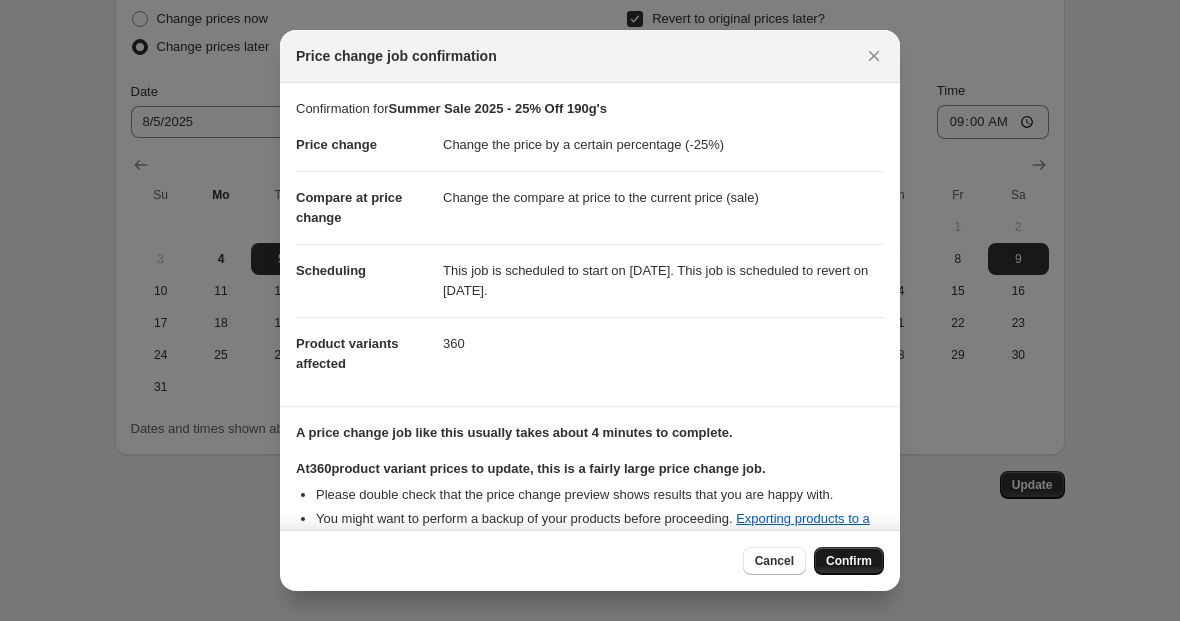 click on "Confirm" at bounding box center [849, 561] 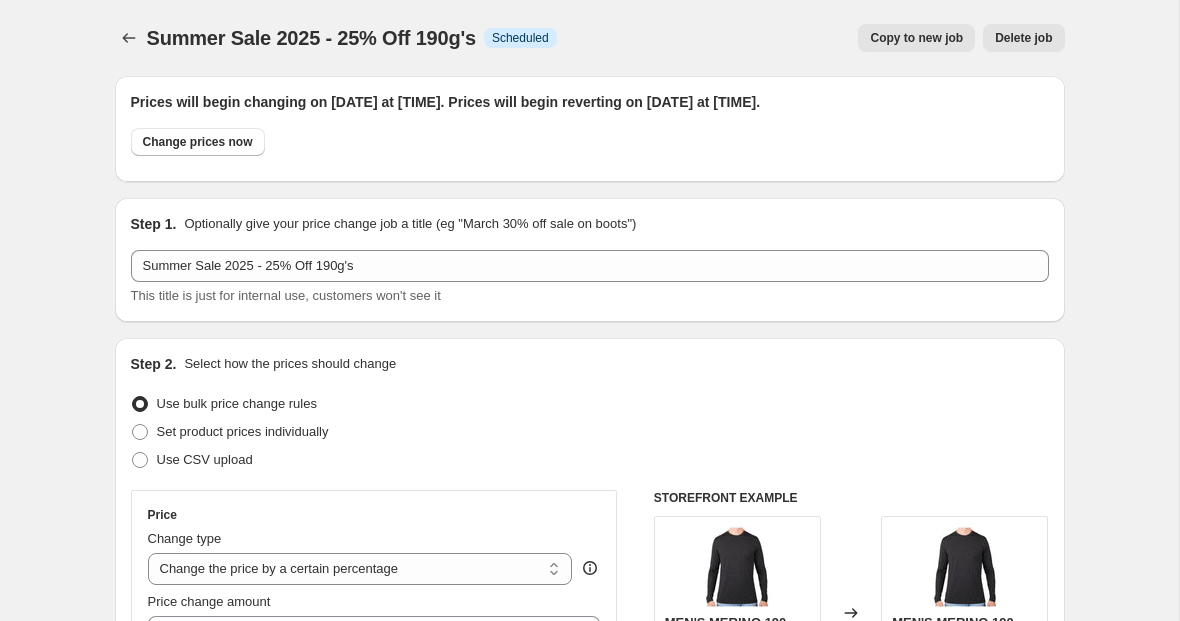 scroll, scrollTop: 1948, scrollLeft: 0, axis: vertical 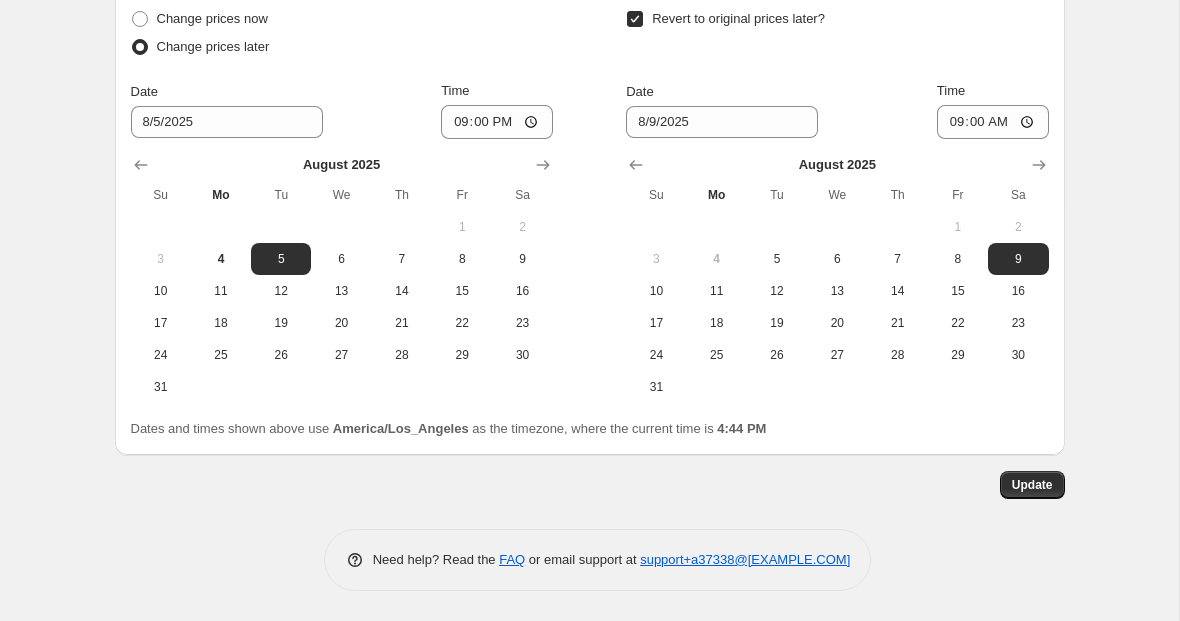 click on "Update" at bounding box center (590, 485) 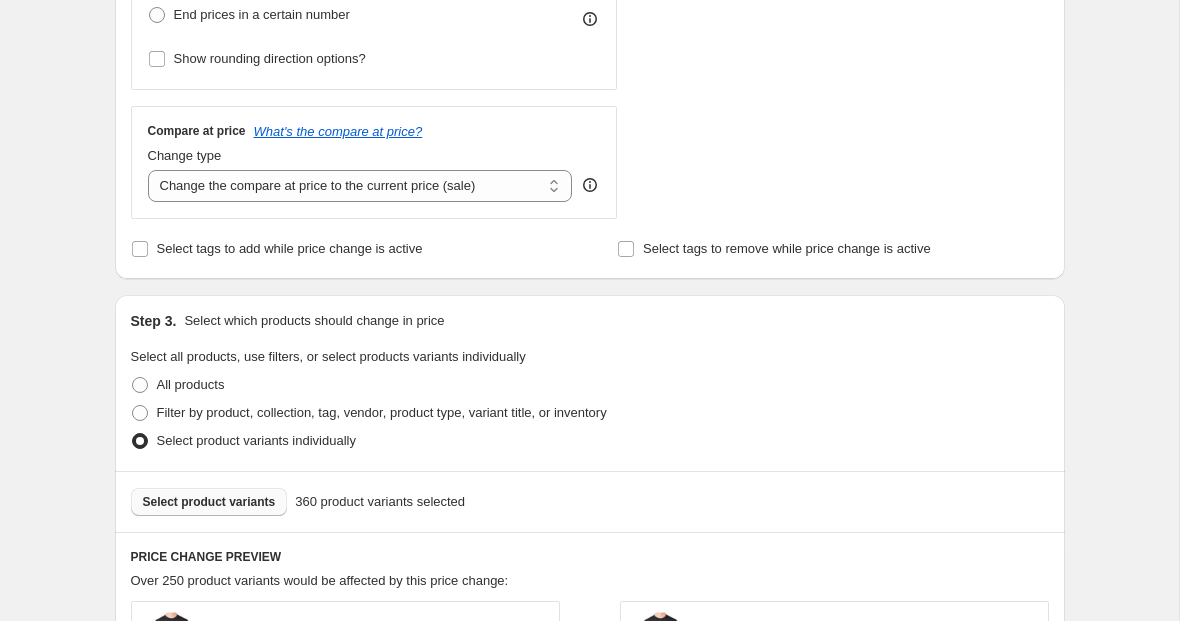 scroll, scrollTop: 0, scrollLeft: 0, axis: both 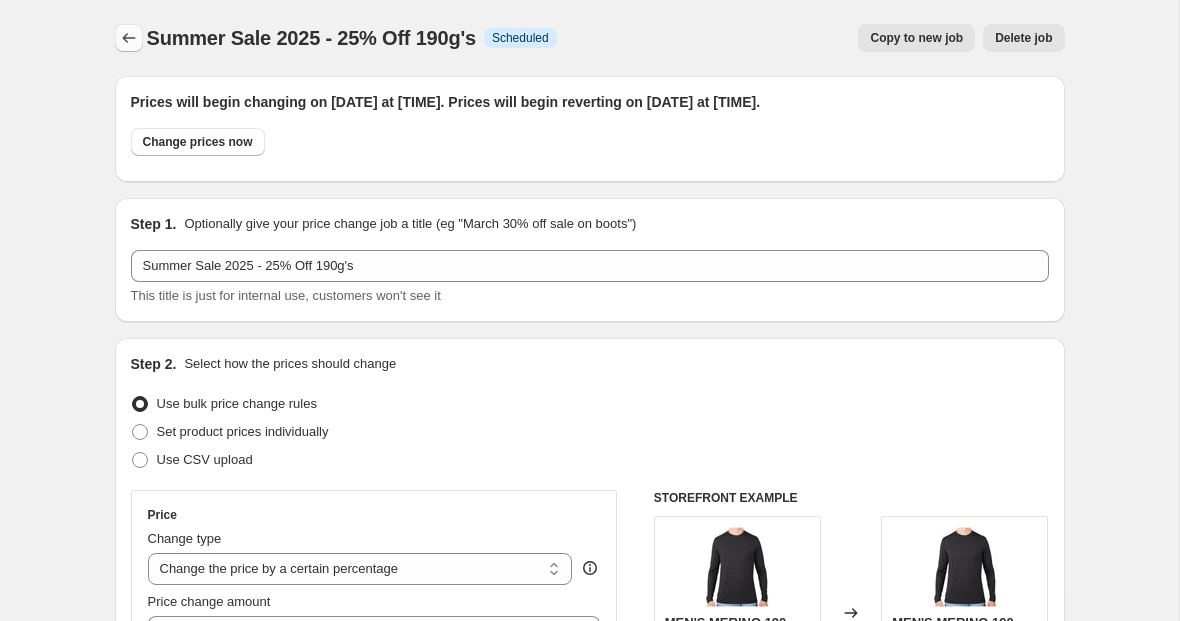 click at bounding box center (129, 38) 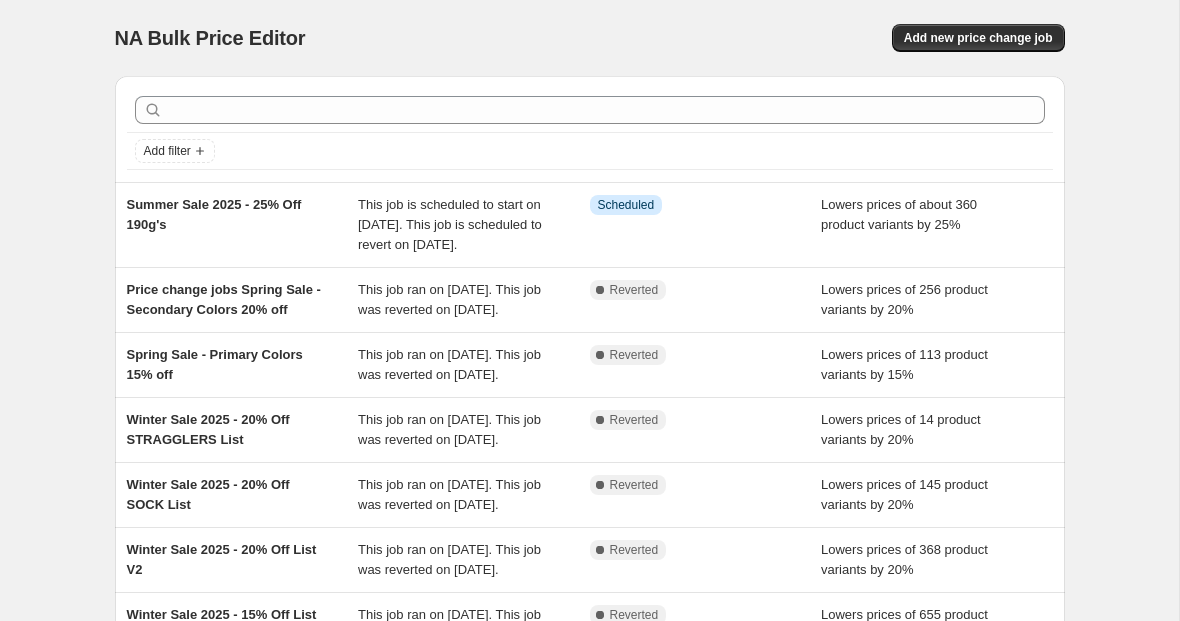 click on "NA Bulk Price Editor. This page is ready NA Bulk Price Editor Add new price change job Add filter   Summer Sale 2025 - 25% Off 190g's This job is scheduled to start on [DATE]. This job is scheduled to revert on [DATE]. Info Scheduled Lowers prices of about 360 product variants by 25% Price change jobs Spring Sale - Secondary Colors 20% off This job ran on [DATE]. This job was reverted on [DATE]. Complete Reverted Lowers prices of 256 product variants by 20% Spring Sale - Primary Colors 15% off This job ran on [DATE]. This job was reverted on [DATE]. Complete Reverted Lowers prices of 113 product variants by 15% Winter Sale 2025 - 20% Off STRAGGLERS List This job ran on [DATE]. This job was reverted on [DATE]. Complete Reverted Lowers prices of 14 product variants by 20% Winter Sale 2025 - 20% Off SOCK List This job ran on [DATE]. This job was reverted on [DATE]. Complete Reverted Winter Sale 2025 - 20% Off List V2" at bounding box center (589, 525) 